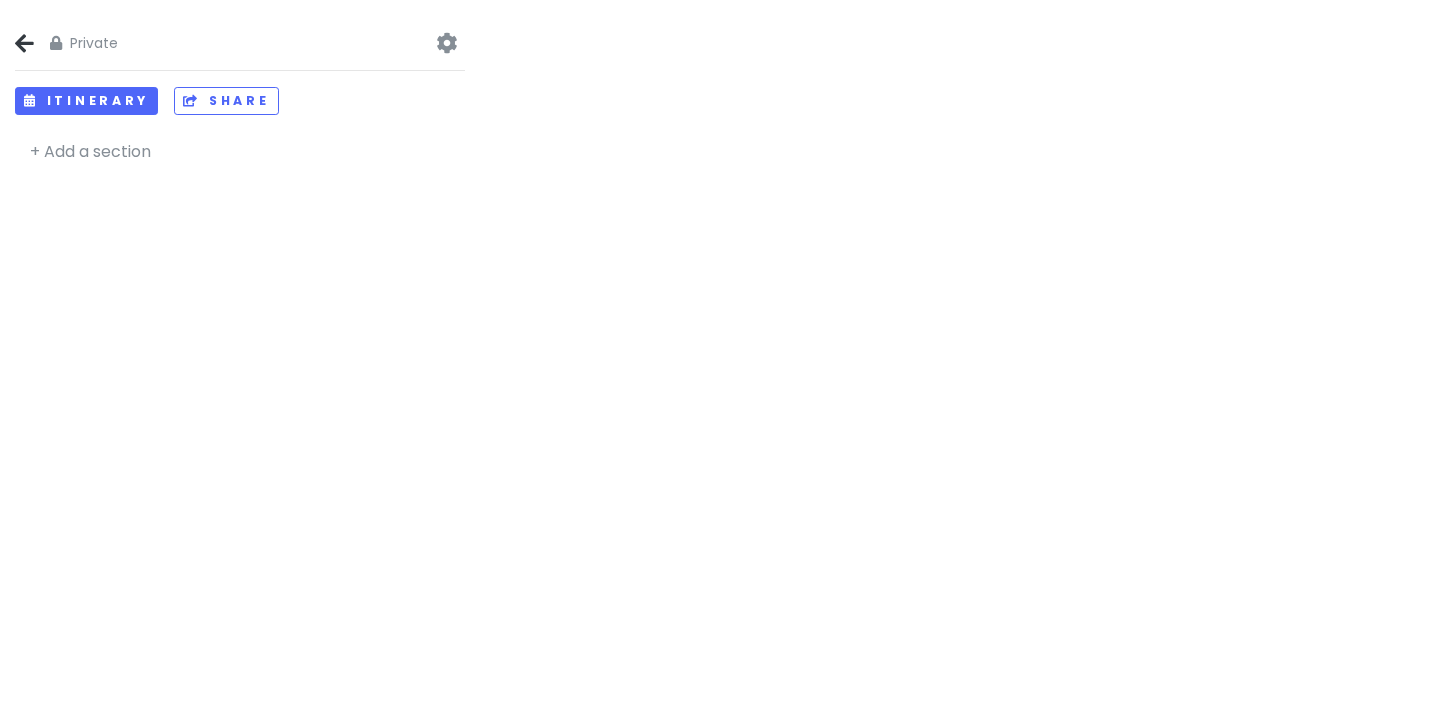 scroll, scrollTop: 0, scrollLeft: 0, axis: both 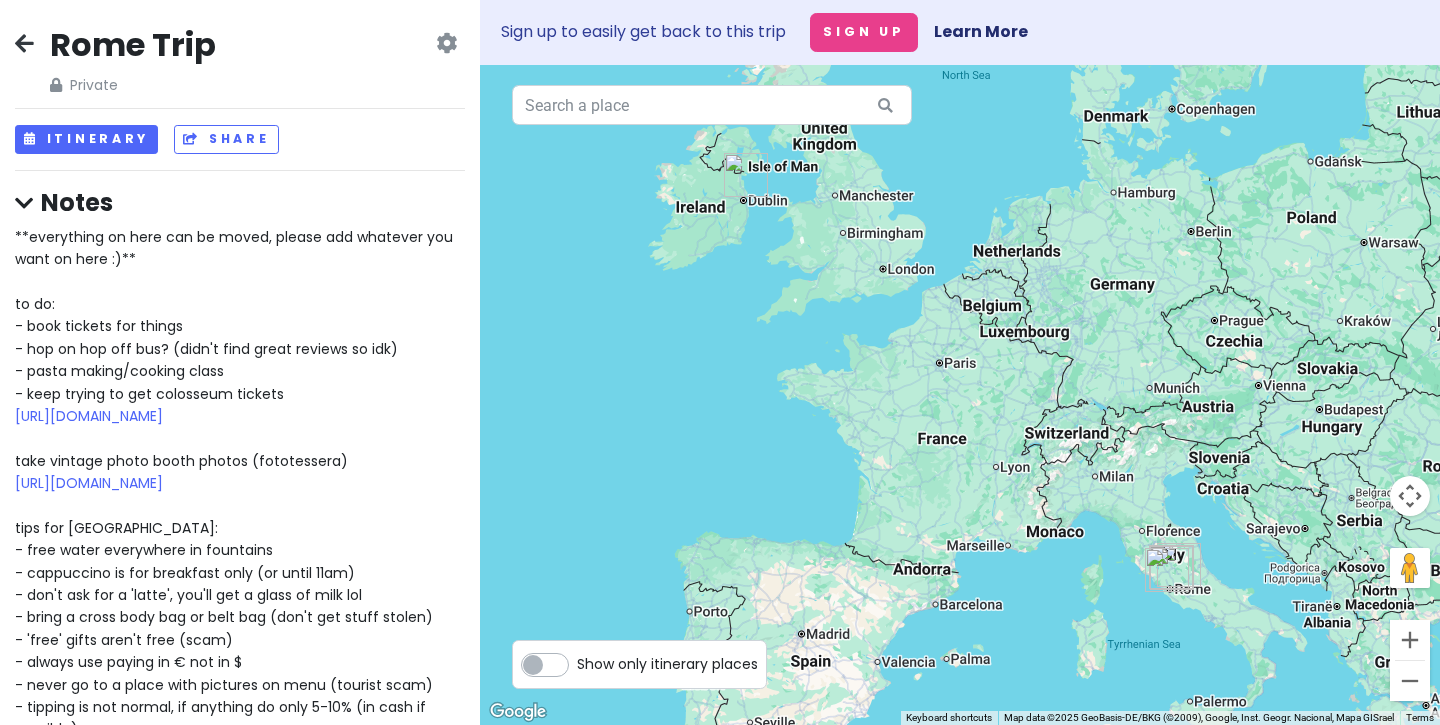 click at bounding box center (24, 43) 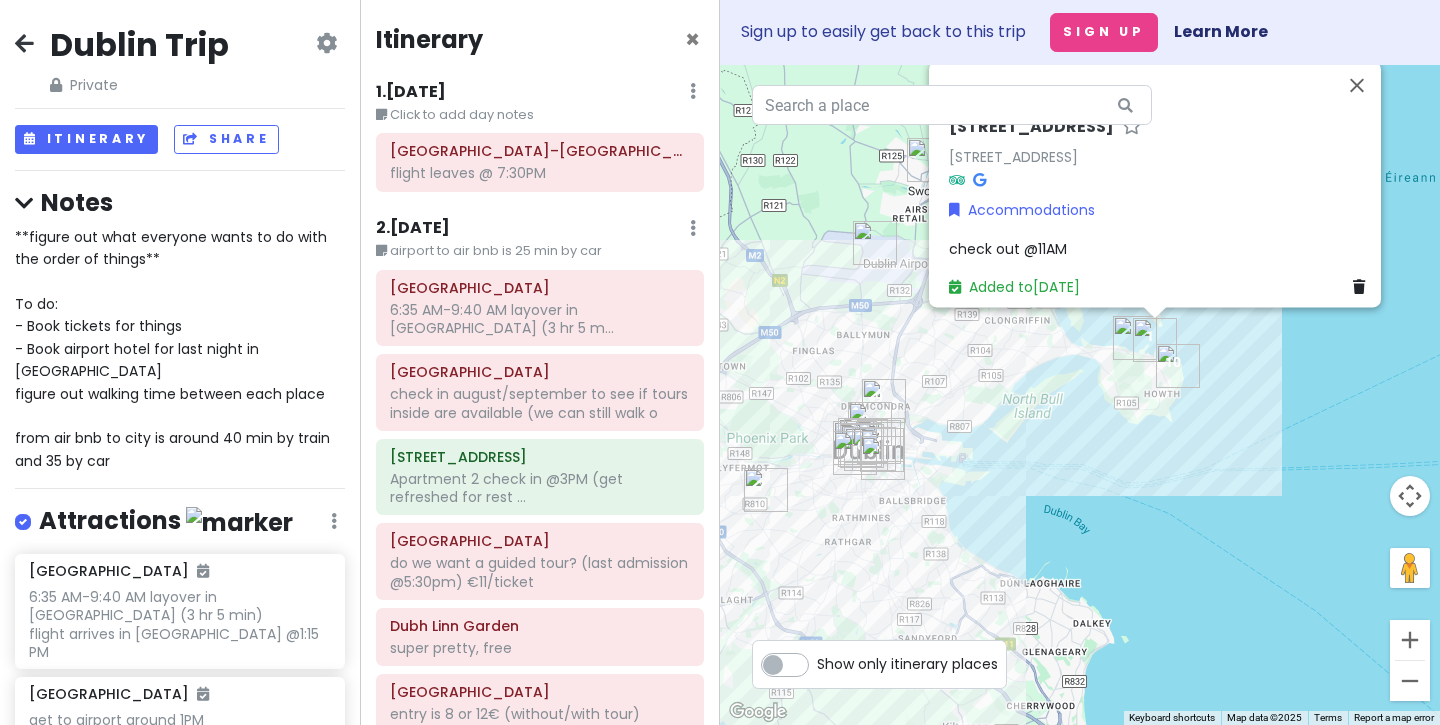 scroll, scrollTop: 0, scrollLeft: 0, axis: both 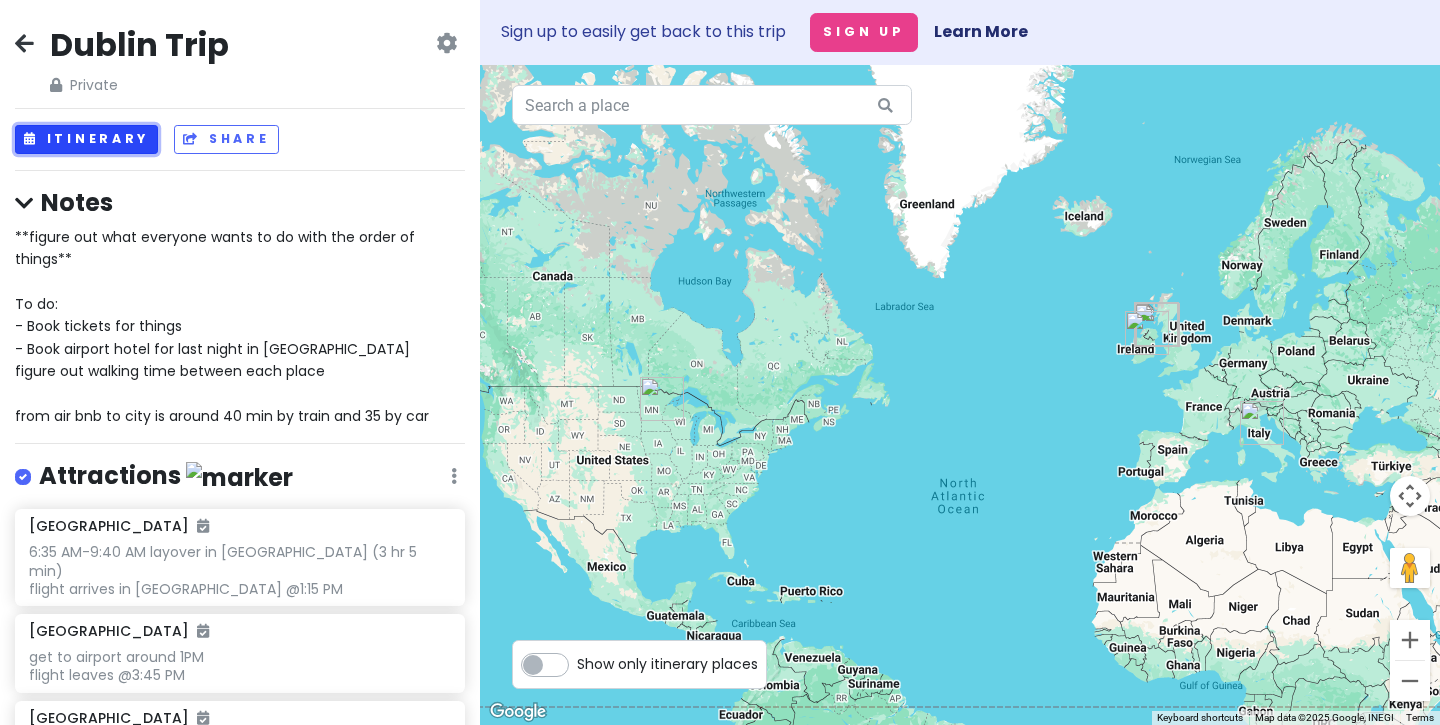click on "Itinerary" at bounding box center [86, 139] 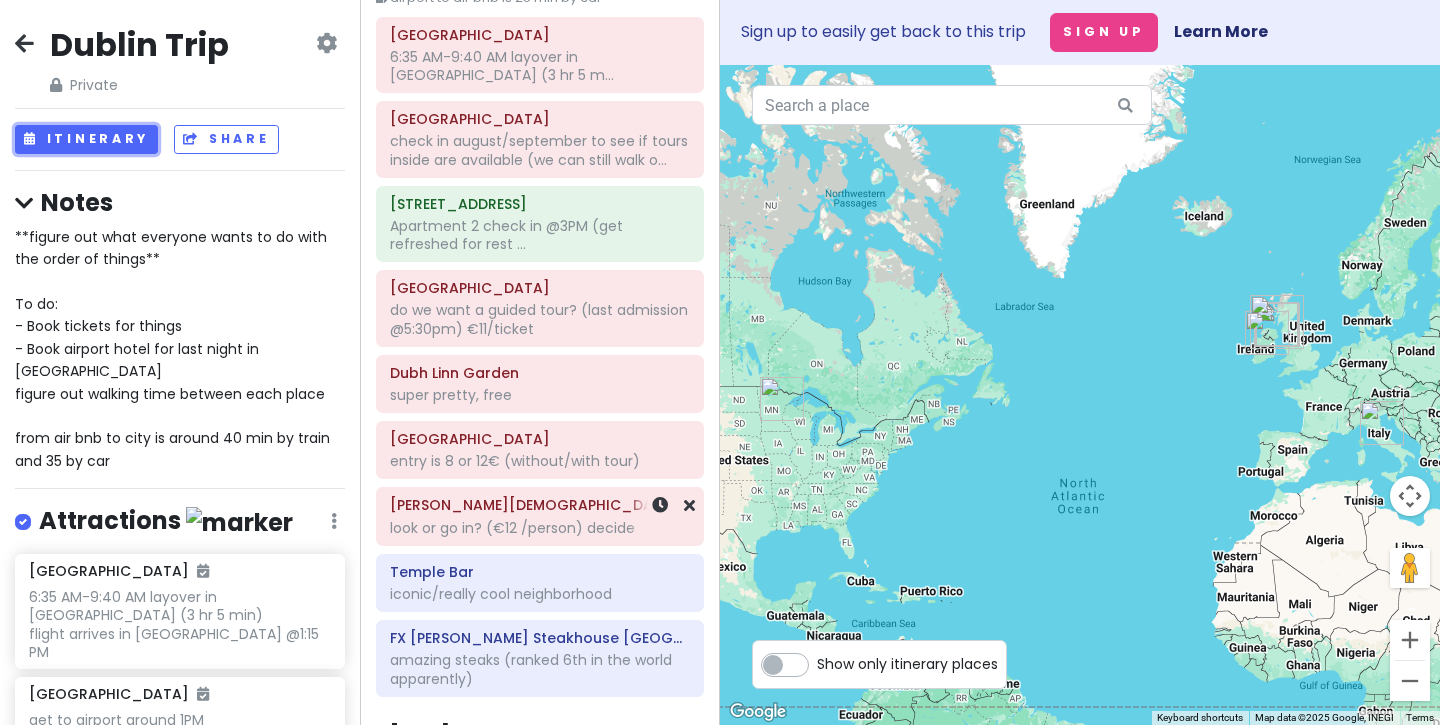 scroll, scrollTop: 257, scrollLeft: 0, axis: vertical 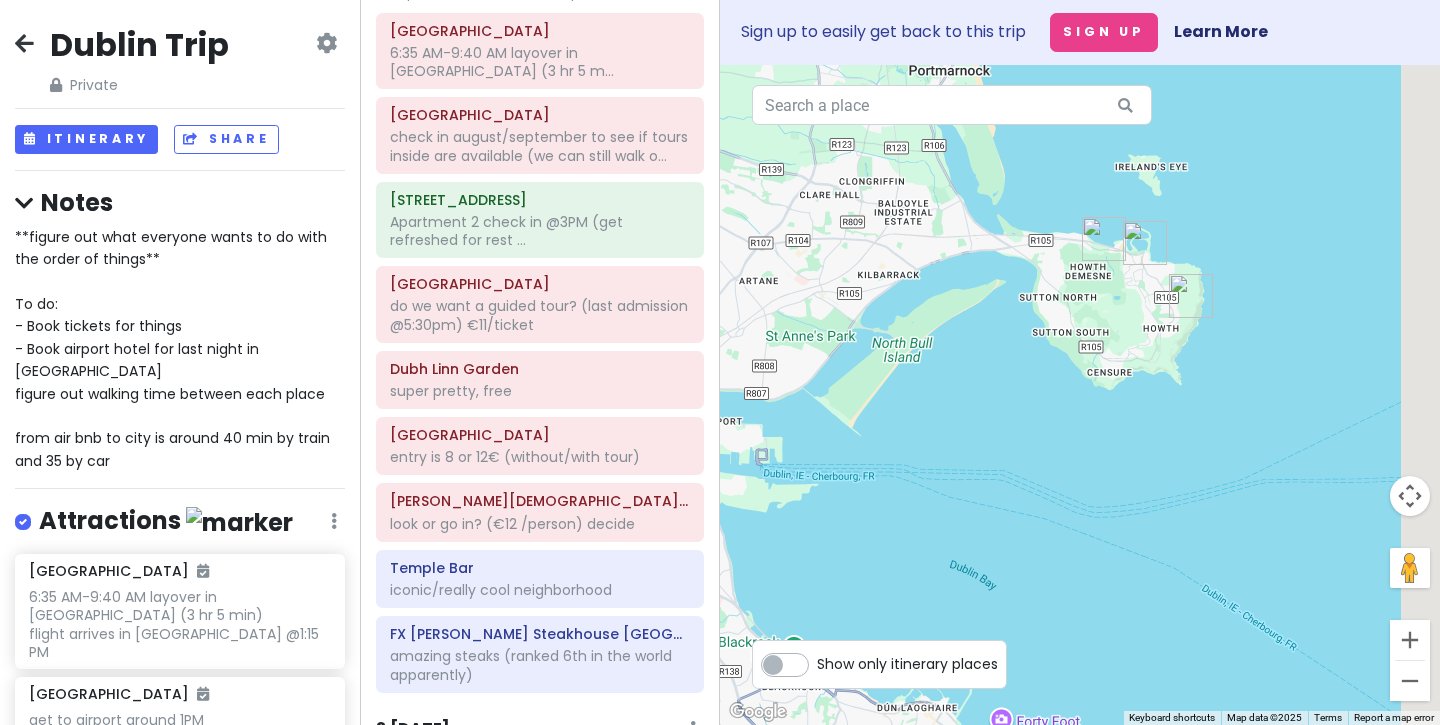 drag, startPoint x: 1271, startPoint y: 497, endPoint x: 1021, endPoint y: 446, distance: 255.14897 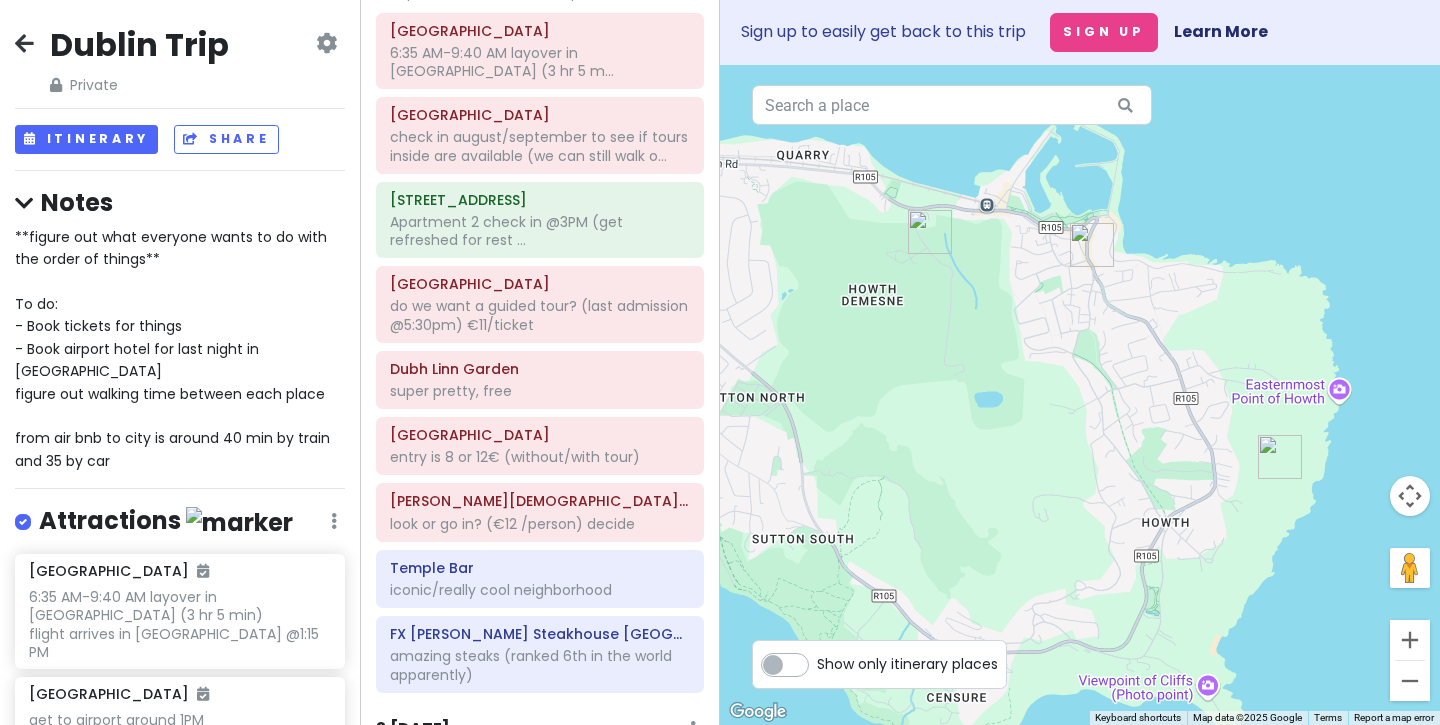 drag, startPoint x: 1136, startPoint y: 279, endPoint x: 1056, endPoint y: 446, distance: 185.1729 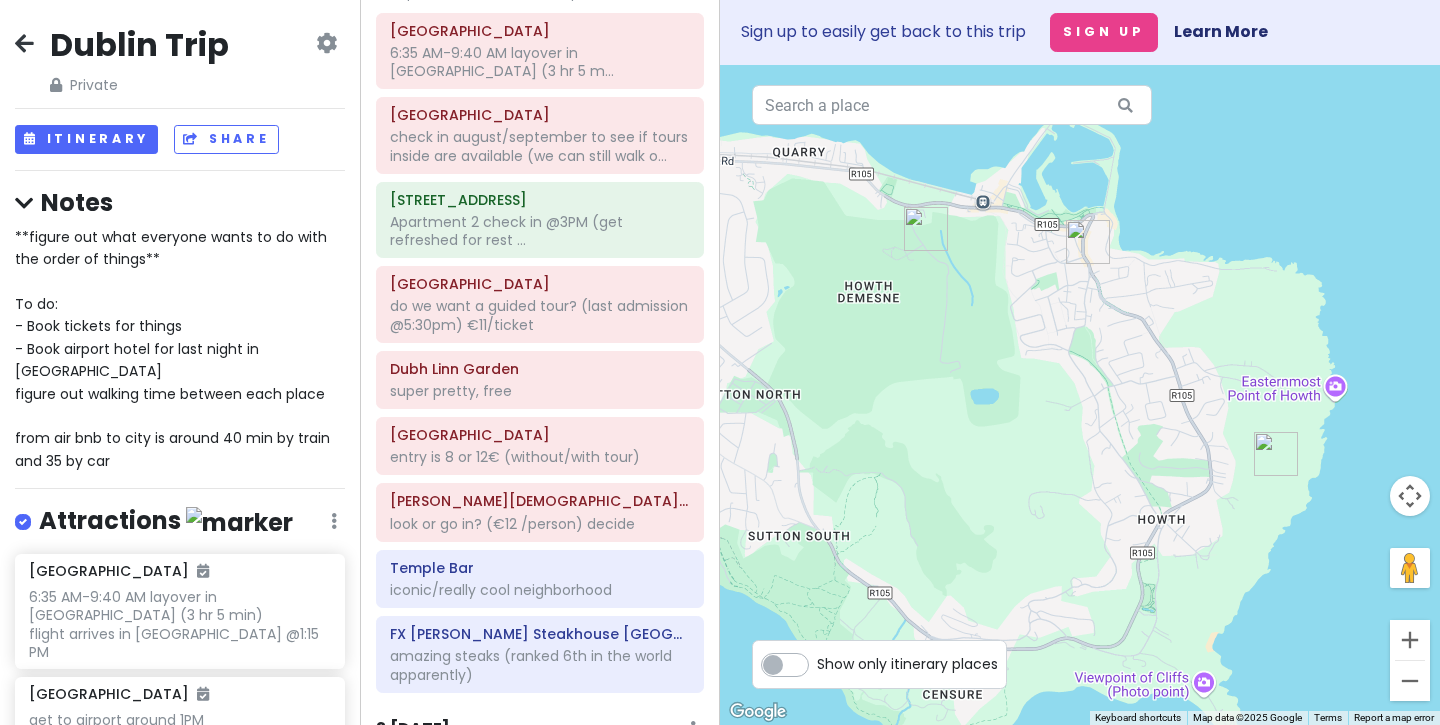 click at bounding box center [926, 229] 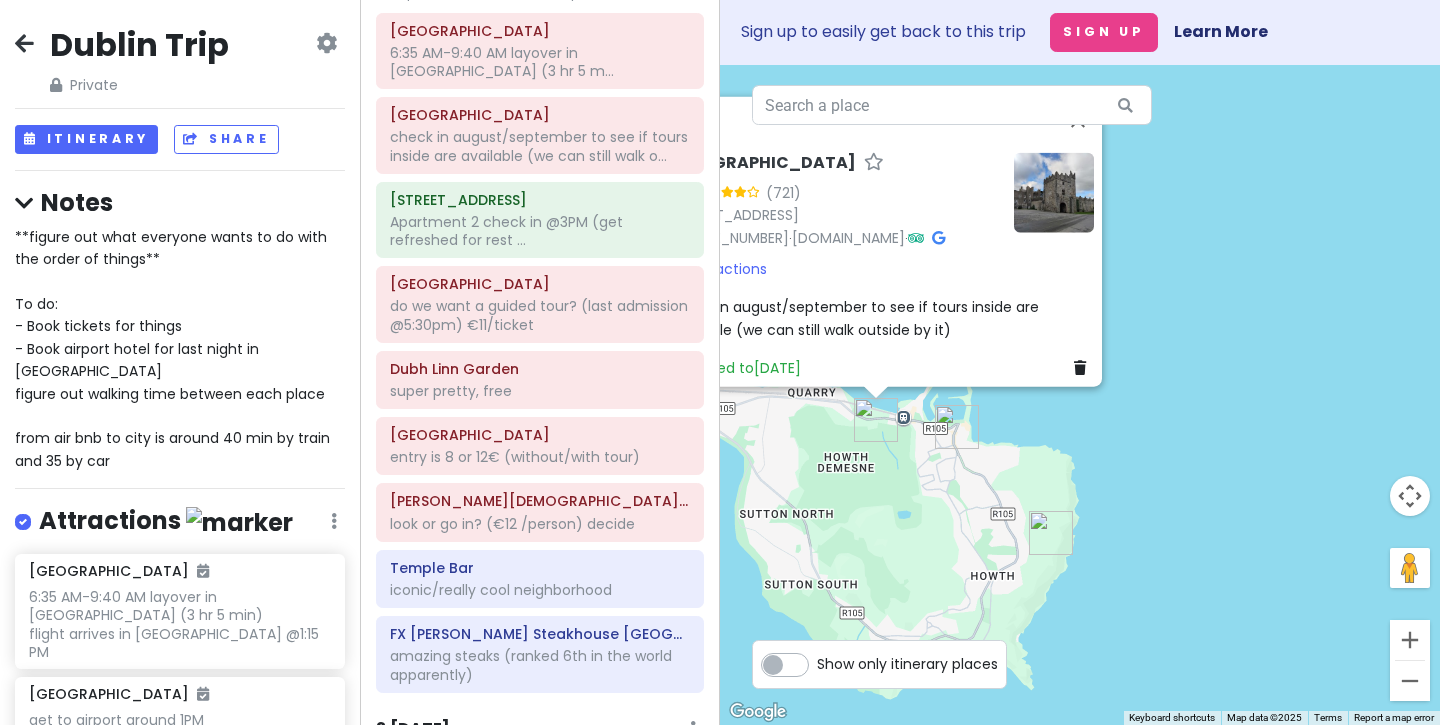 drag, startPoint x: 994, startPoint y: 506, endPoint x: 1425, endPoint y: 400, distance: 443.84344 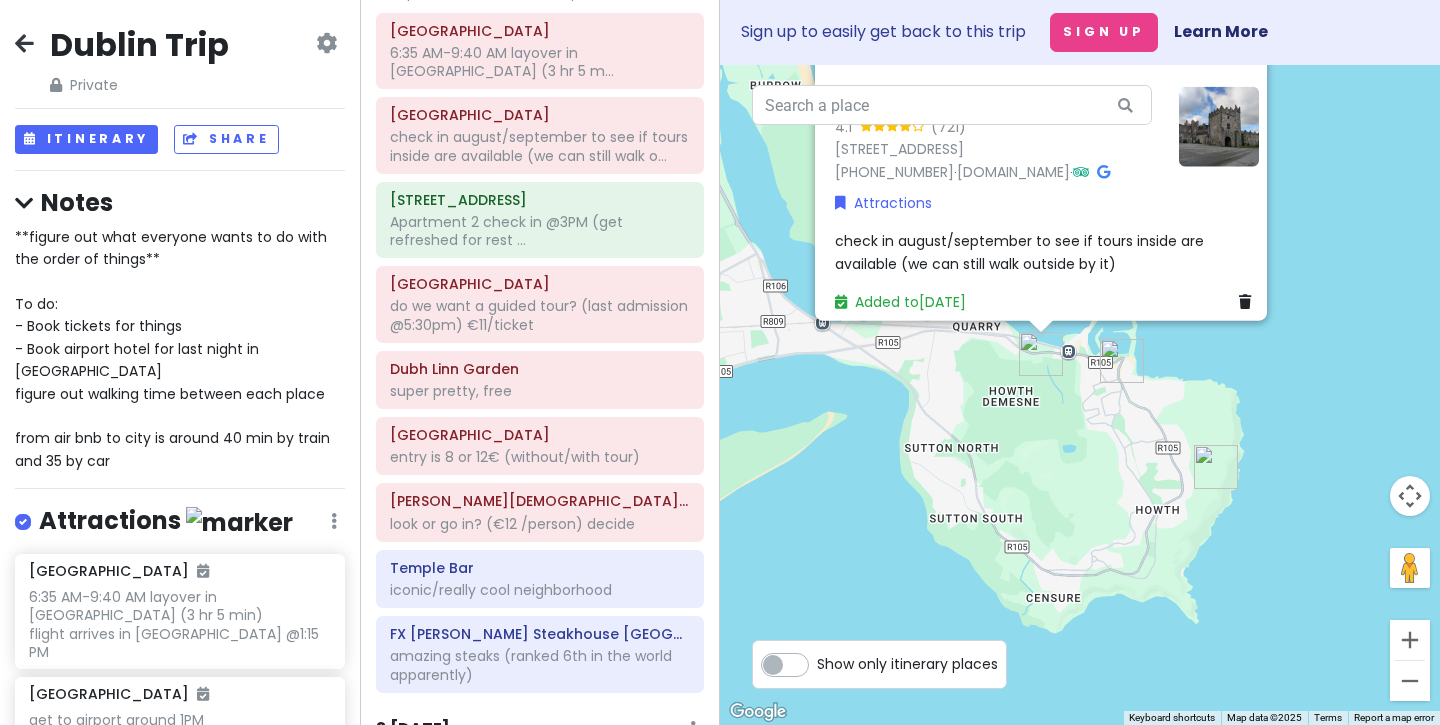 drag, startPoint x: 1162, startPoint y: 433, endPoint x: 1300, endPoint y: 363, distance: 154.7385 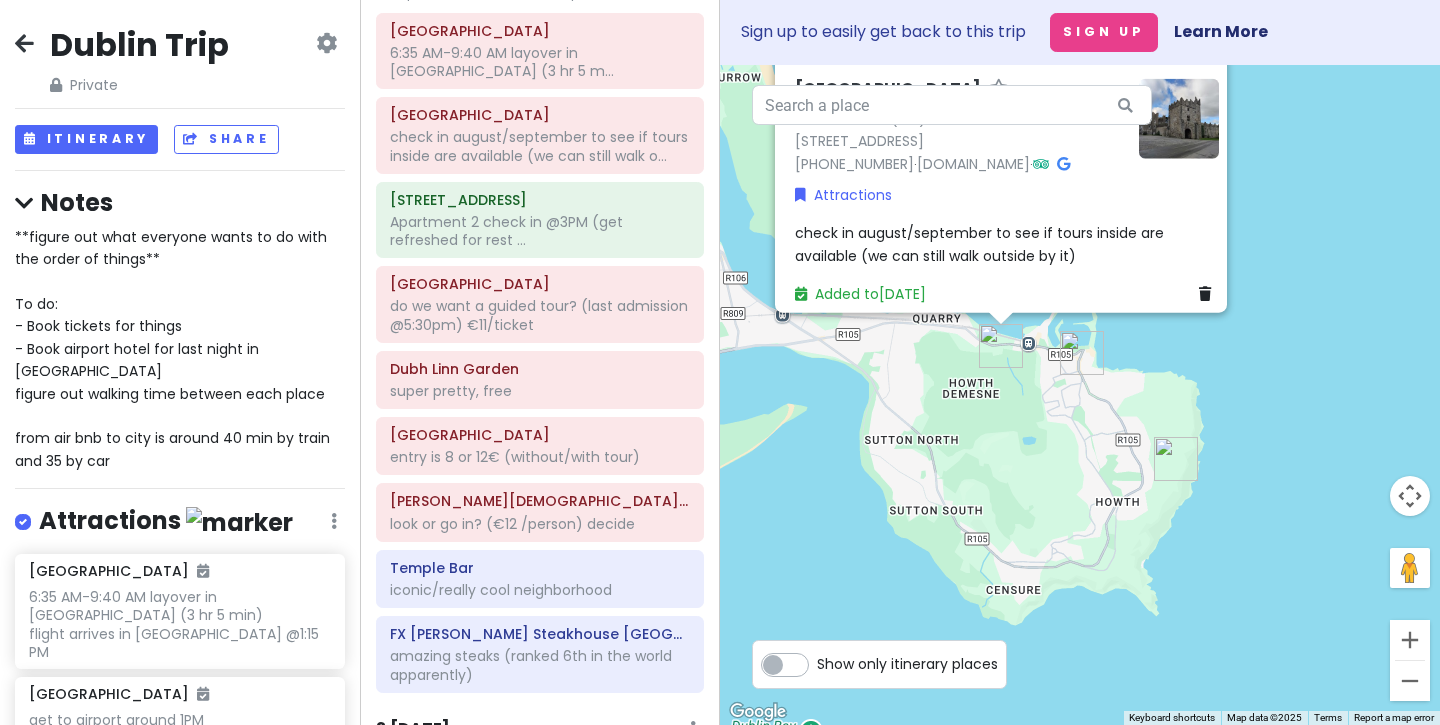 click at bounding box center [1176, 459] 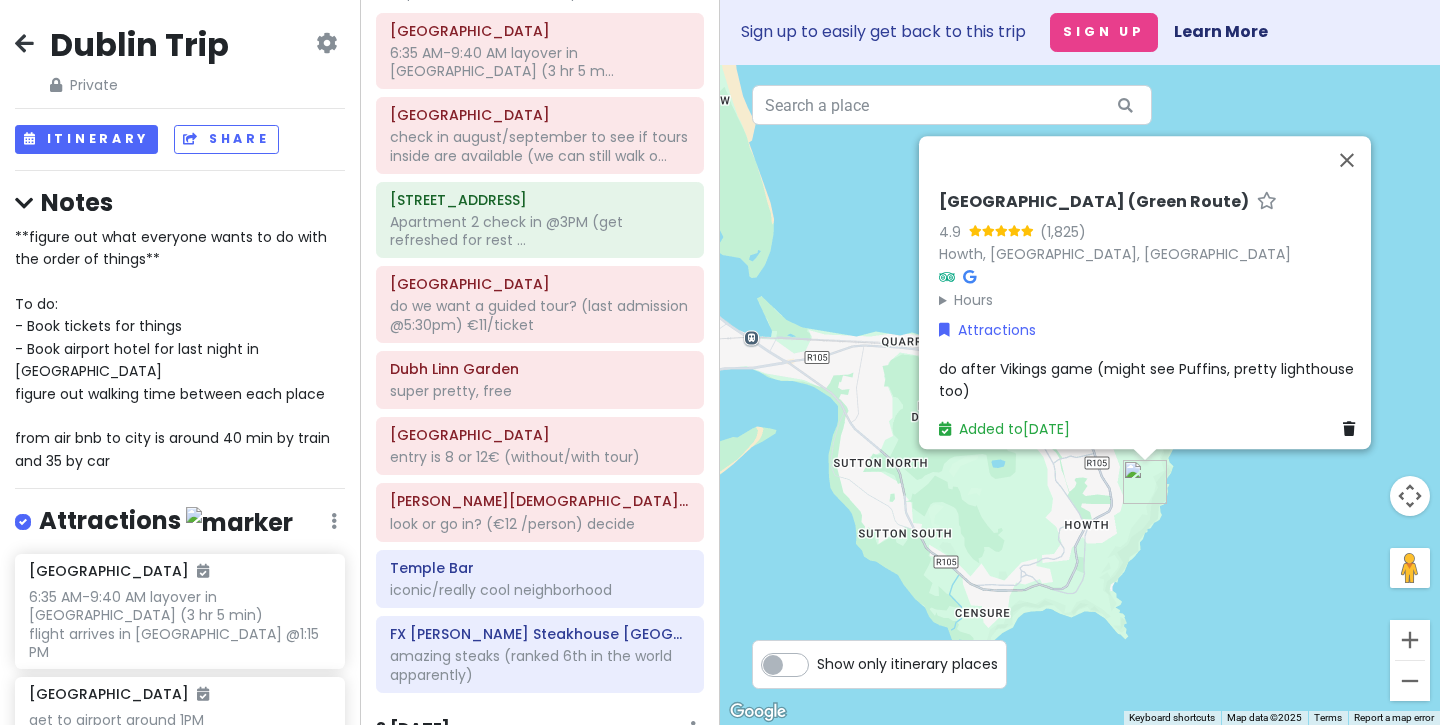 click on "Howth Cliff Walk (Green Route) 4.9        (1,825) Howth, Dublin, Ireland Hours Monday  Open 24 hours Tuesday  Open 24 hours Wednesday  Open 24 hours Thursday  Open 24 hours Friday  Open 24 hours Saturday  Open 24 hours Sunday  Open 24 hours Attractions do after Vikings game (might see Puffins, pretty lighthouse too) Added to  Sun 9/28" at bounding box center (1080, 395) 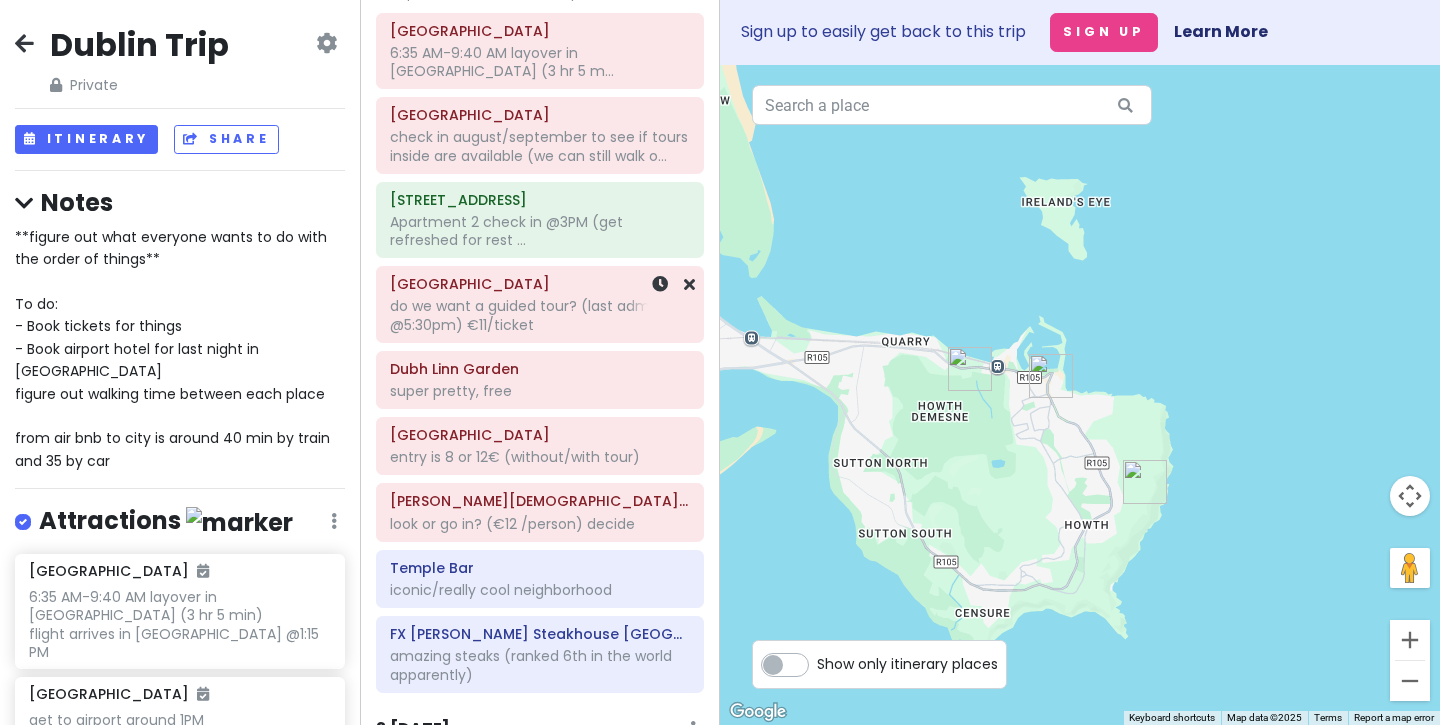 click on "St Patrick's Cathedral do we want a guided tour? (last admission @5:30pm) €11/ticket" at bounding box center [540, 304] 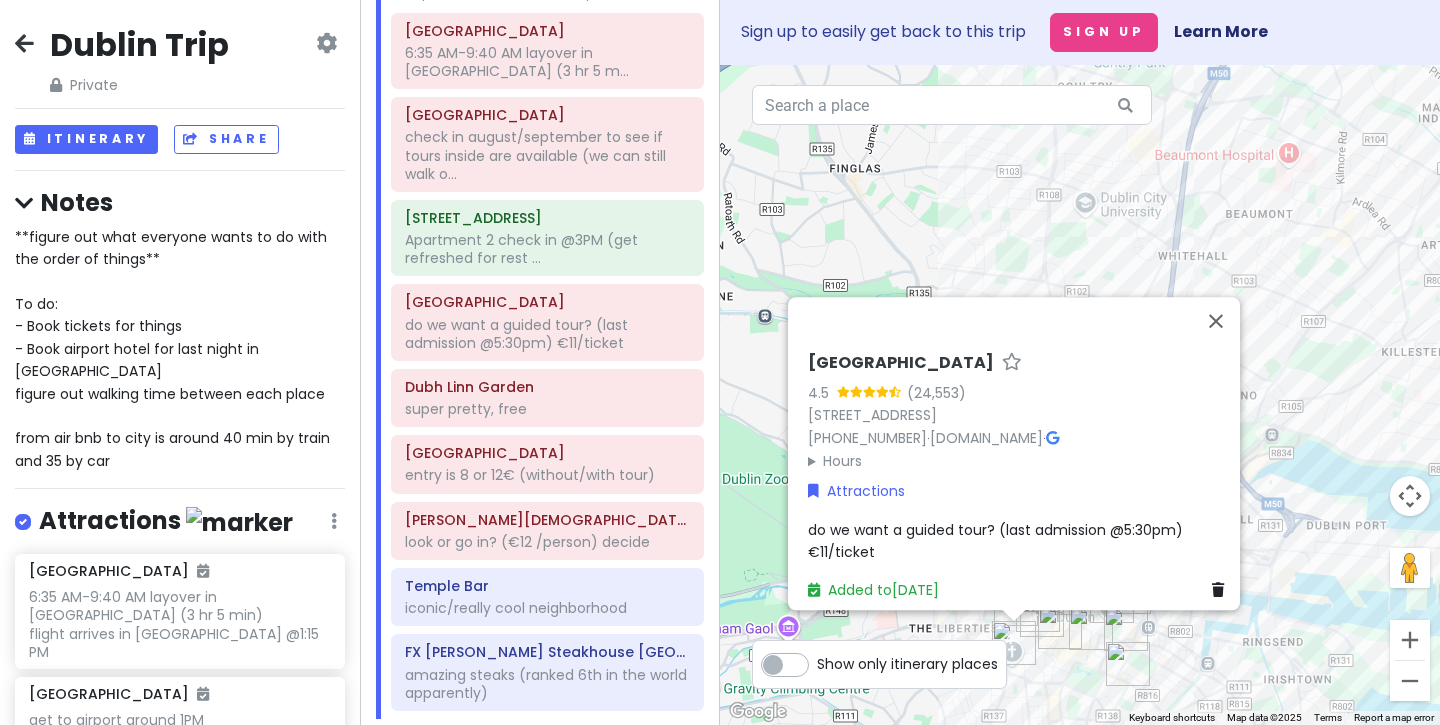 click on "[GEOGRAPHIC_DATA]" at bounding box center [901, 363] 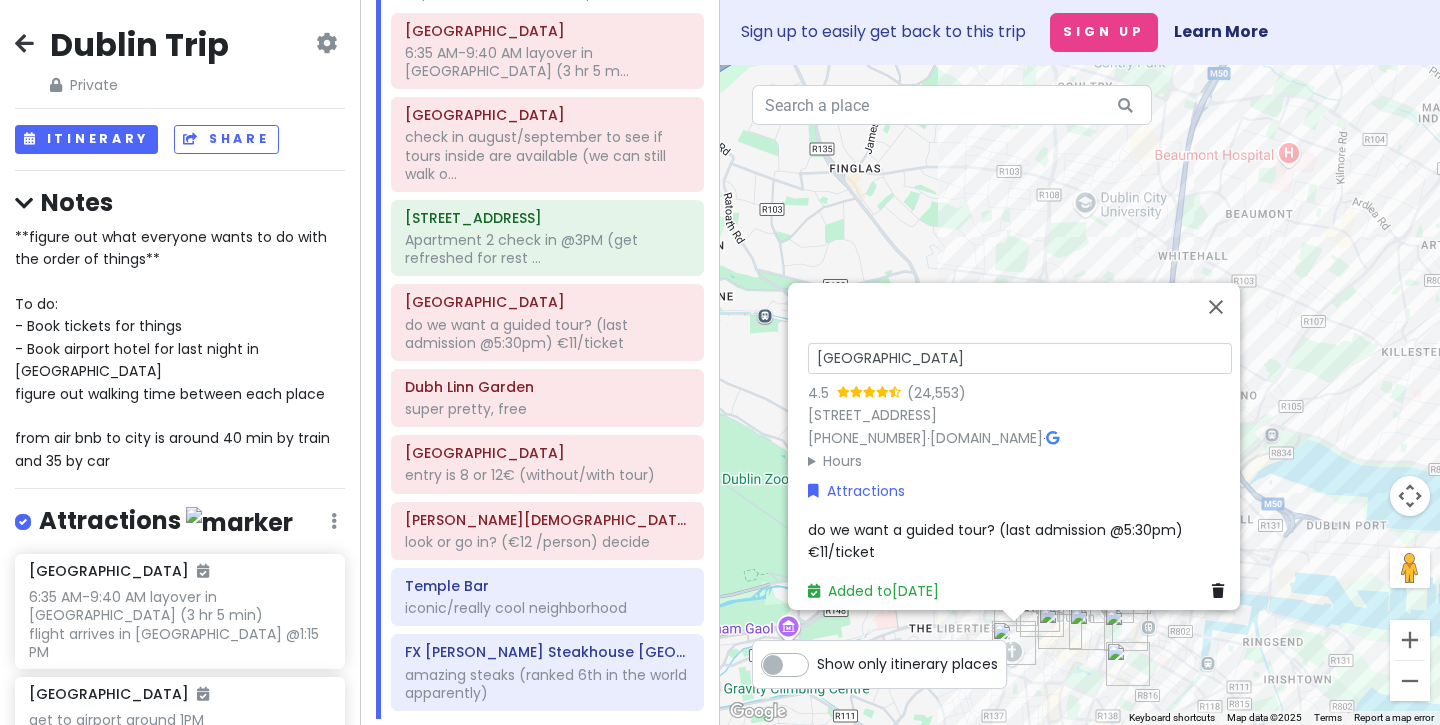 click on "St Patrick's Cathedral 4.5        (24,553) St Patrick's Close, Dublin, D08 H6X3, Ireland +353 1 453 9472   ·   www.stpatrickscathedral.ie   ·   Hours Monday  9:30 AM – 5:00 PM Tuesday  9:30 AM – 5:00 PM Wednesday  9:30 AM – 5:00 PM Thursday  9:30 AM – 5:00 PM Friday  9:30 AM – 5:00 PM Saturday  9:00 AM – 6:00 PM Sunday  9:00 – 10:30 AM, 1:00 – 2:30 PM, 4:30 – 6:00 PM Attractions do we want a guided tour? (last admission @5:30pm) €11/ticket Added to  Sat 9/27" at bounding box center [1020, 470] 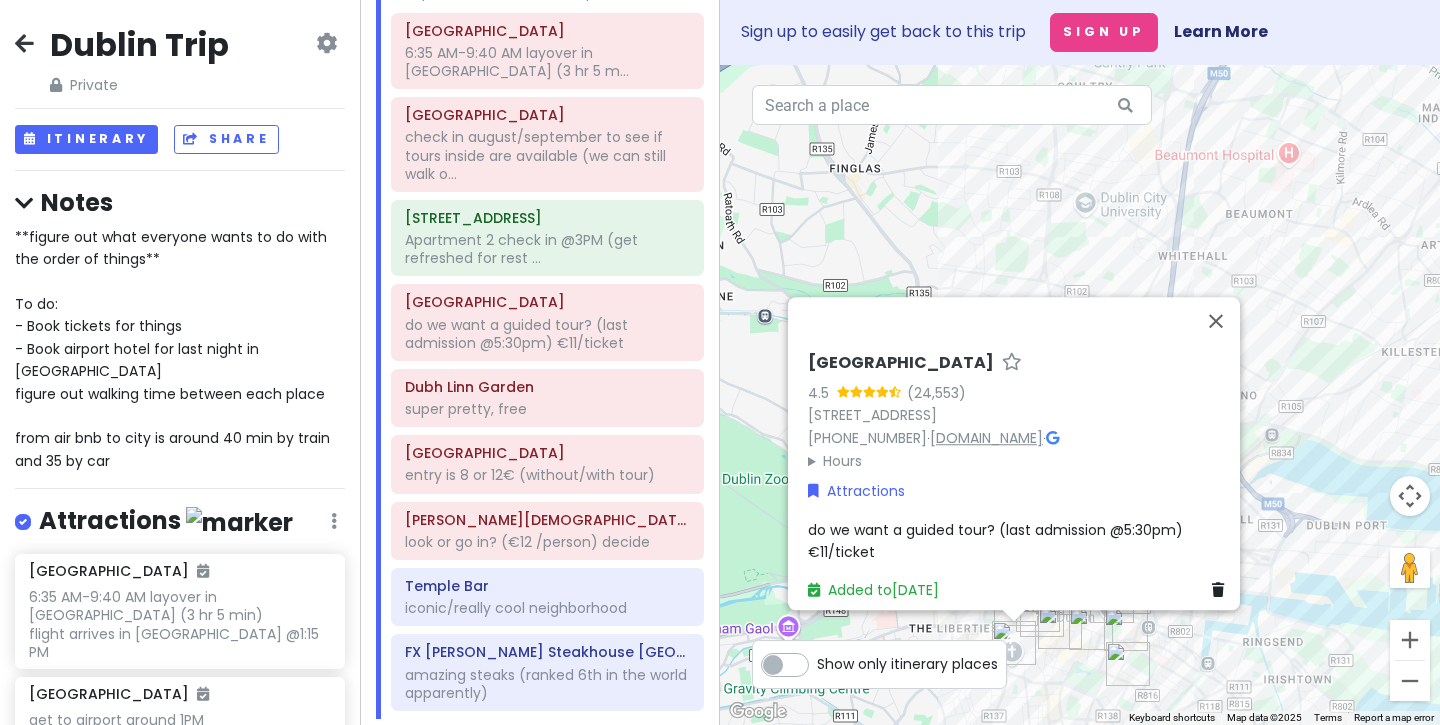 click on "www.stpatrickscathedral.ie" at bounding box center [986, 438] 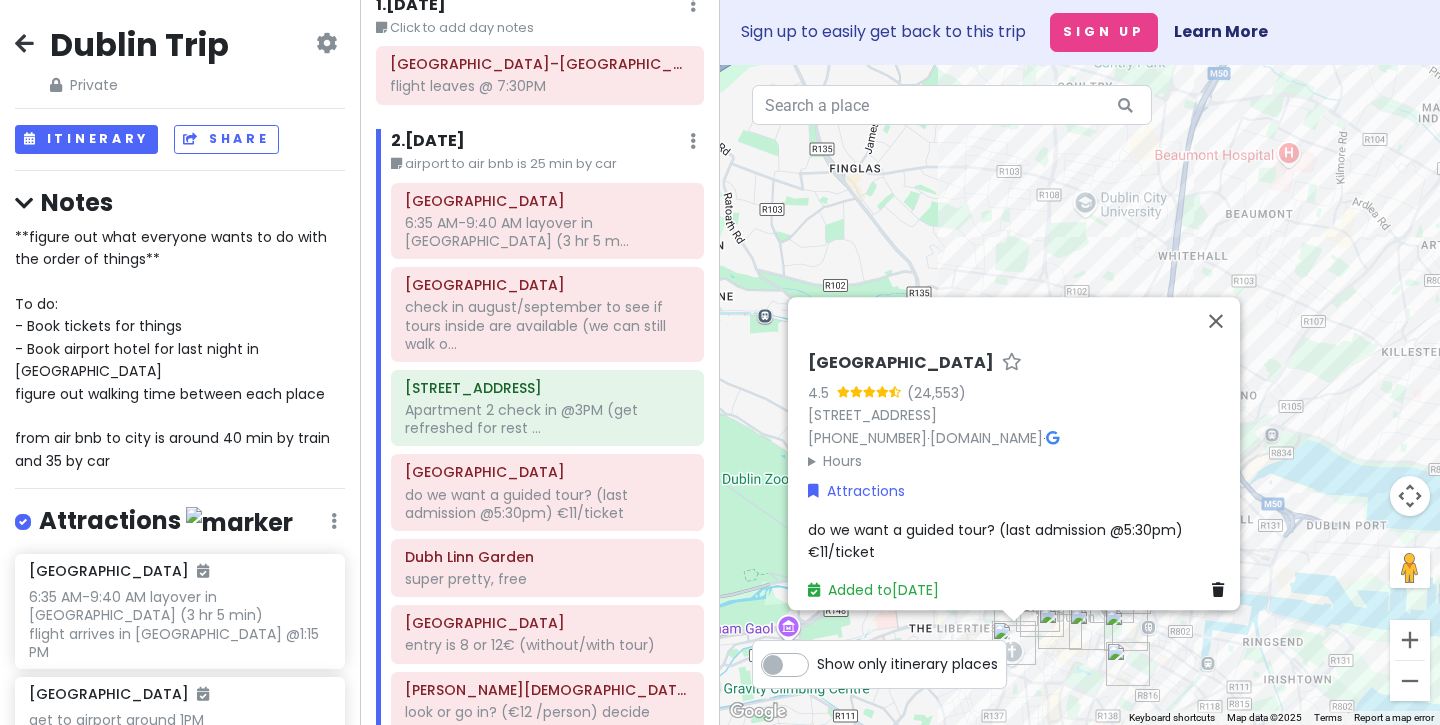 scroll, scrollTop: 80, scrollLeft: 0, axis: vertical 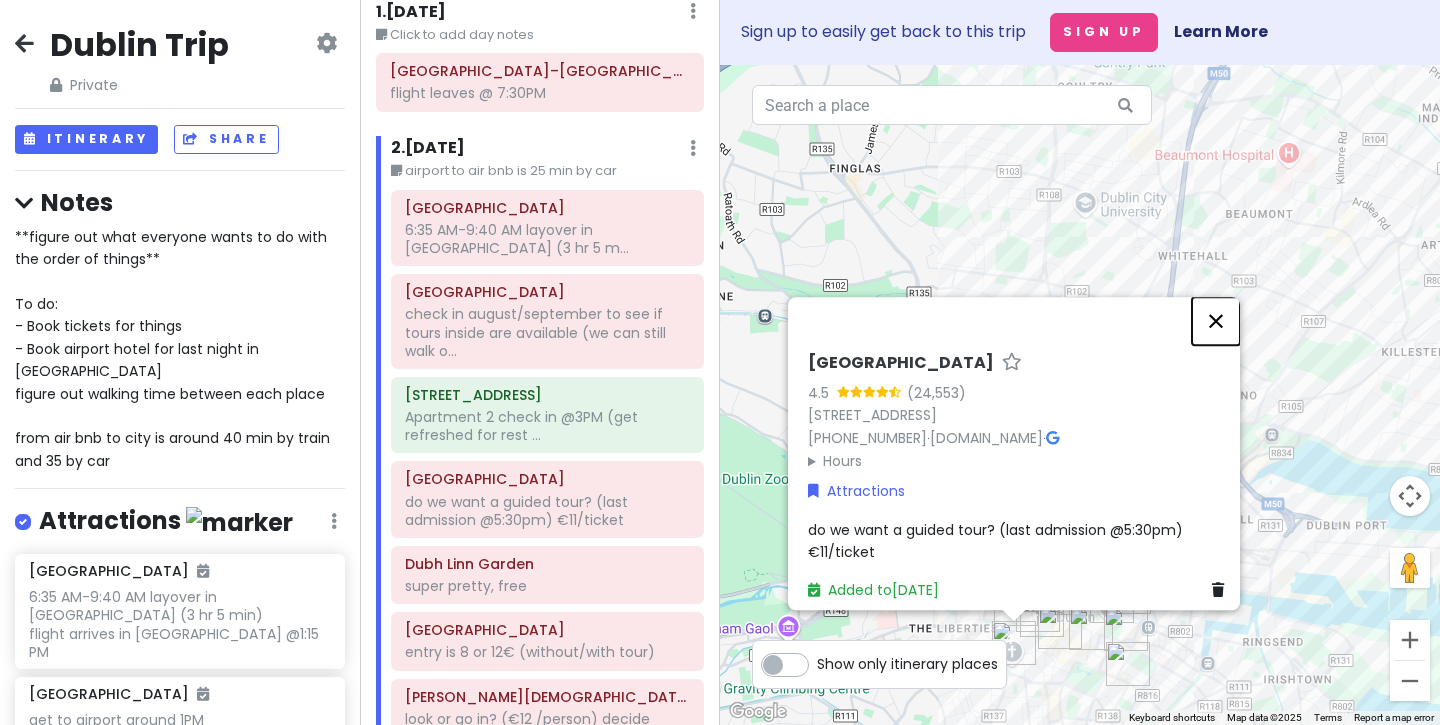 click at bounding box center (1216, 321) 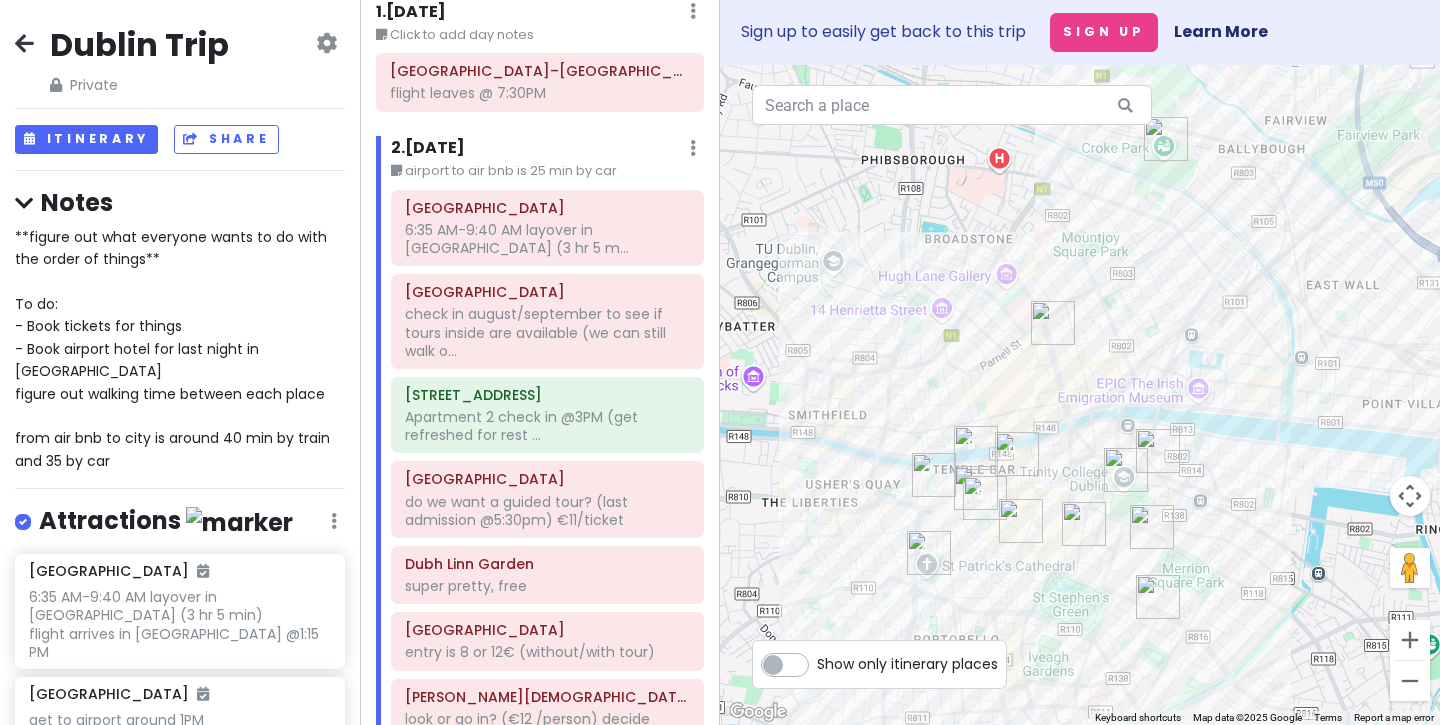 drag, startPoint x: 1108, startPoint y: 577, endPoint x: 1077, endPoint y: 439, distance: 141.43903 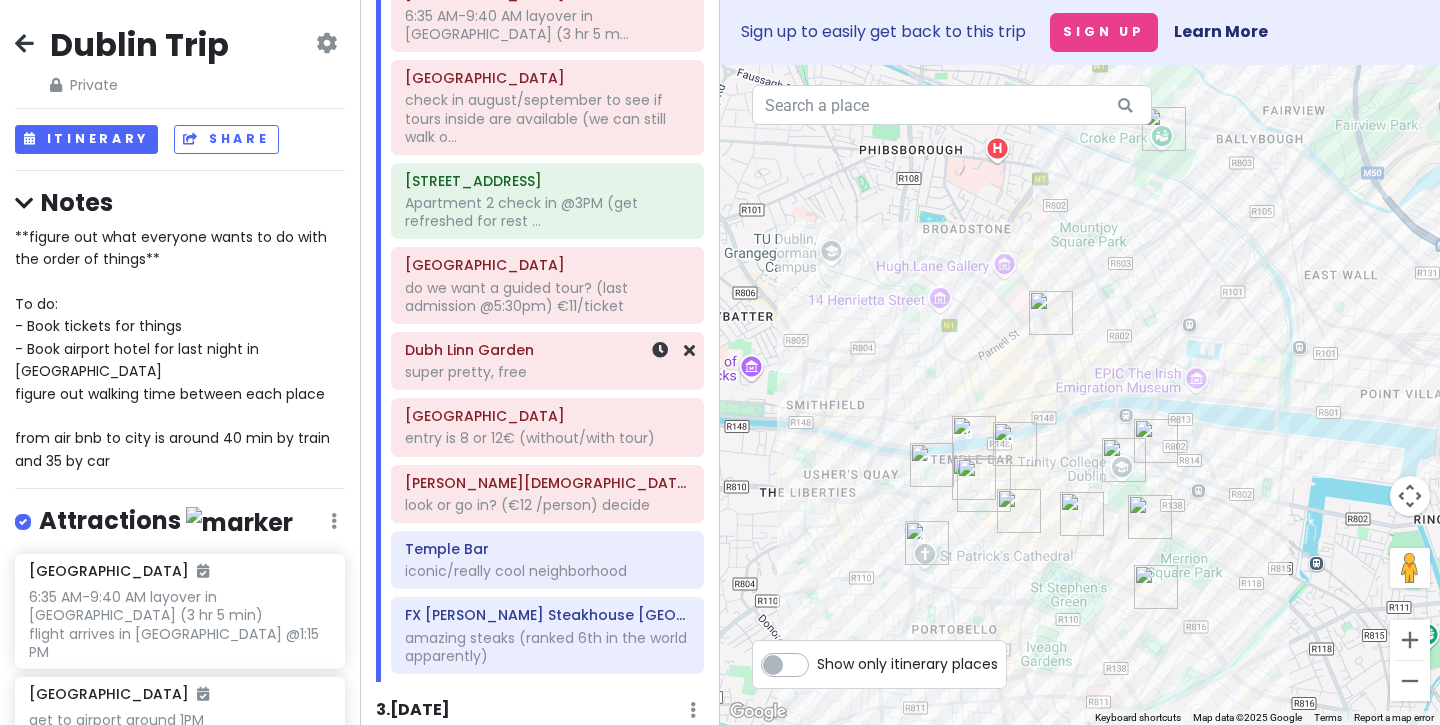 scroll, scrollTop: 292, scrollLeft: 0, axis: vertical 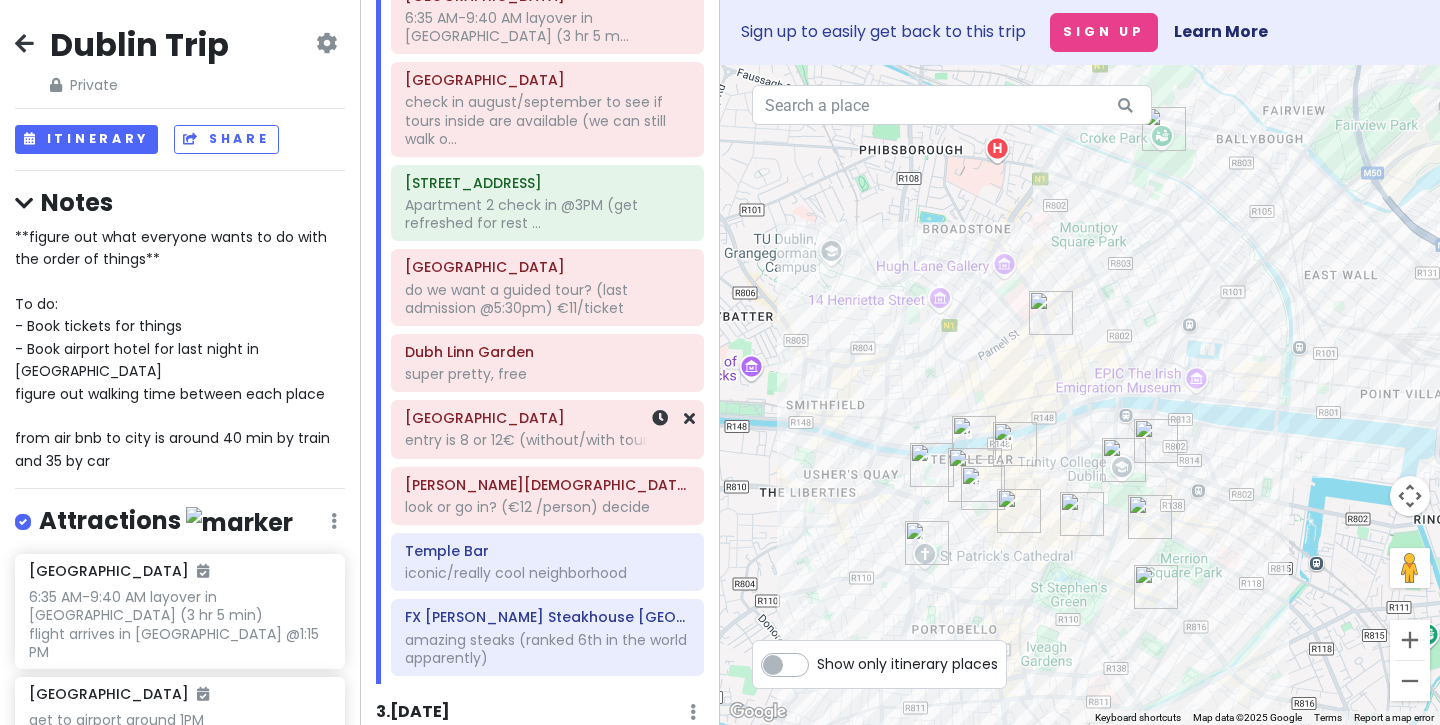 click on "[GEOGRAPHIC_DATA]" at bounding box center [547, 418] 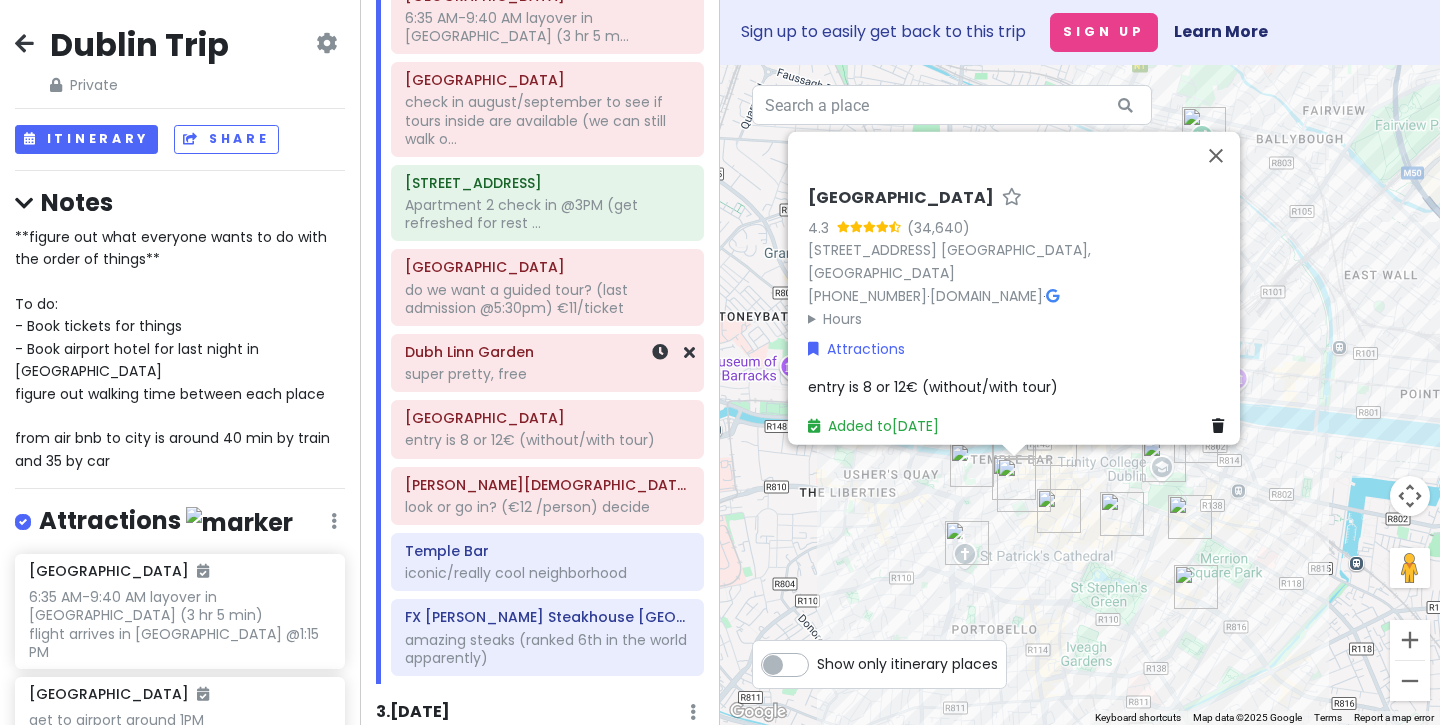 click on "super pretty, free" at bounding box center (540, -119) 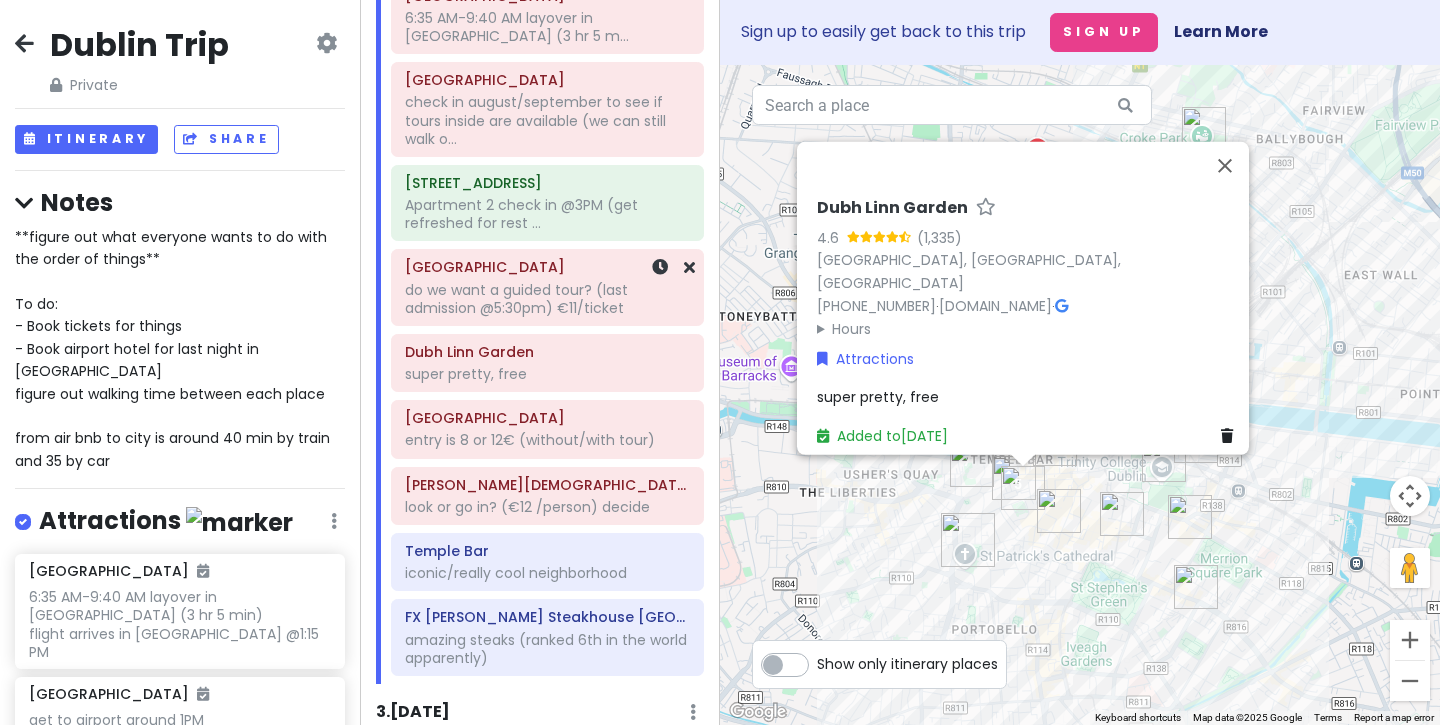 click on "do we want a guided tour? (last admission @5:30pm) €11/ticket" at bounding box center [540, -119] 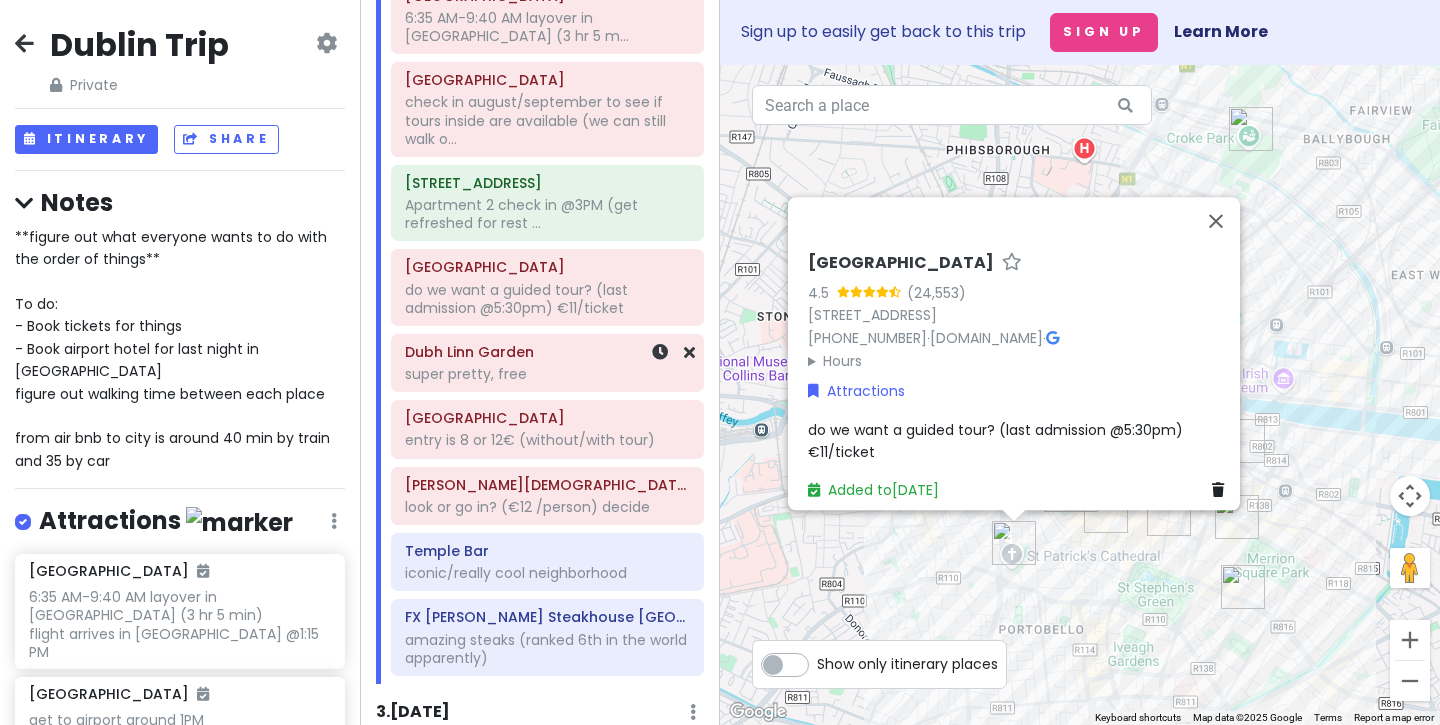 click on "Dubh Linn Garden super pretty, free" at bounding box center [547, 363] 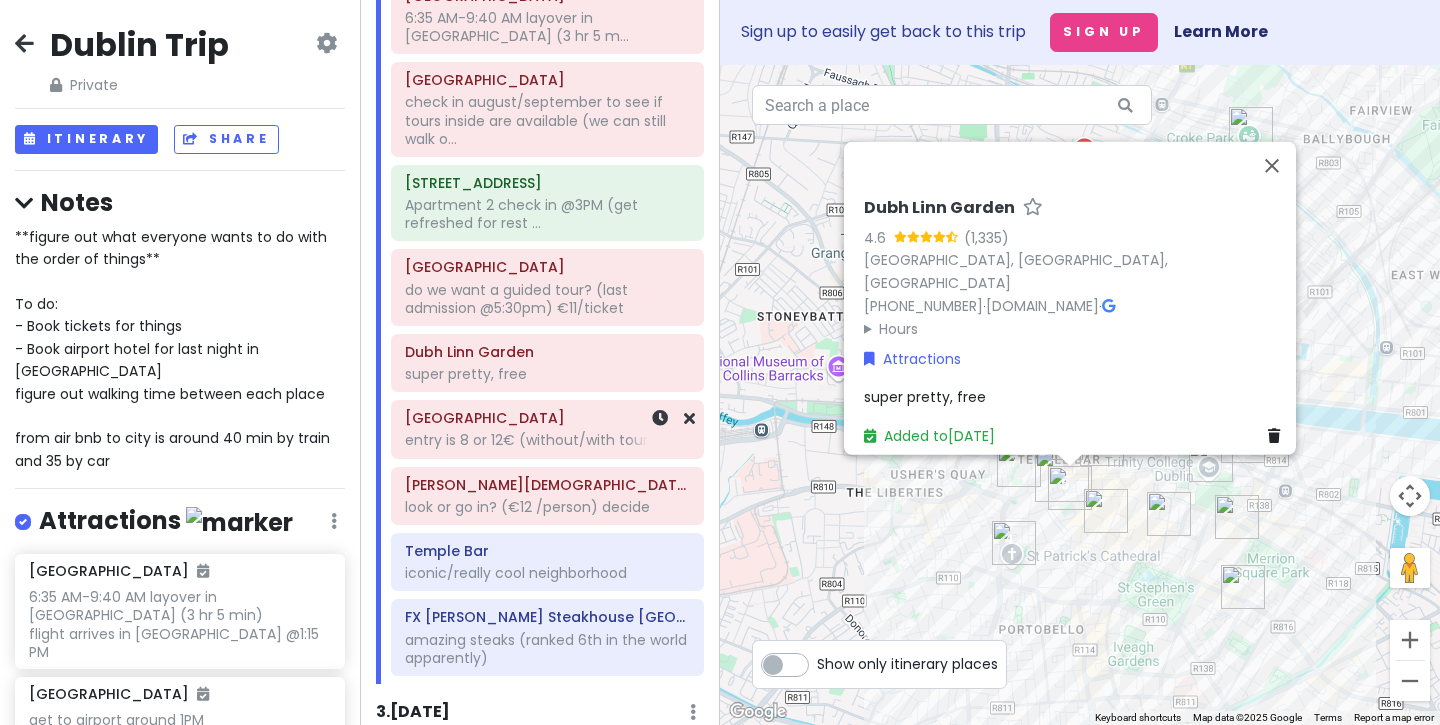 click on "entry is 8 or 12€ (without/with tour)" at bounding box center [540, -119] 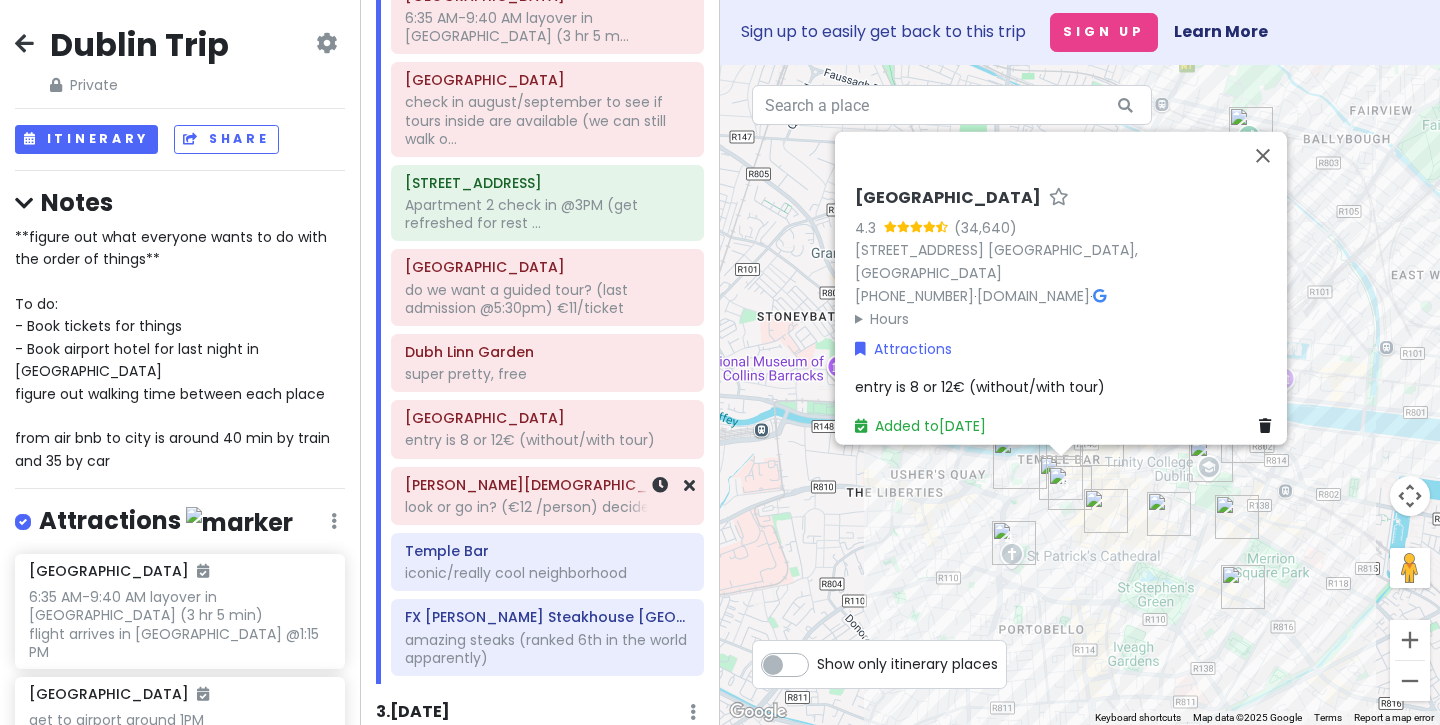 click on "[PERSON_NAME][DEMOGRAPHIC_DATA][GEOGRAPHIC_DATA]" at bounding box center [547, 485] 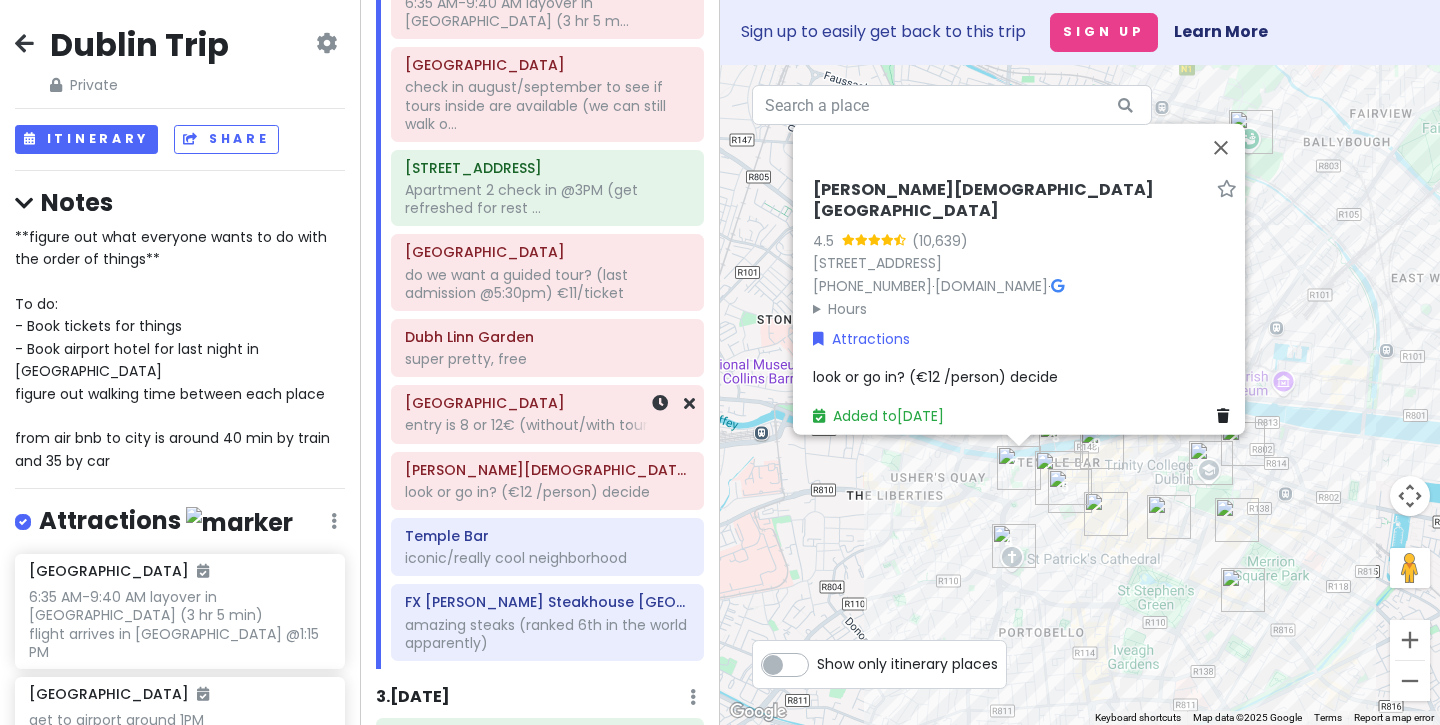 scroll, scrollTop: 305, scrollLeft: 0, axis: vertical 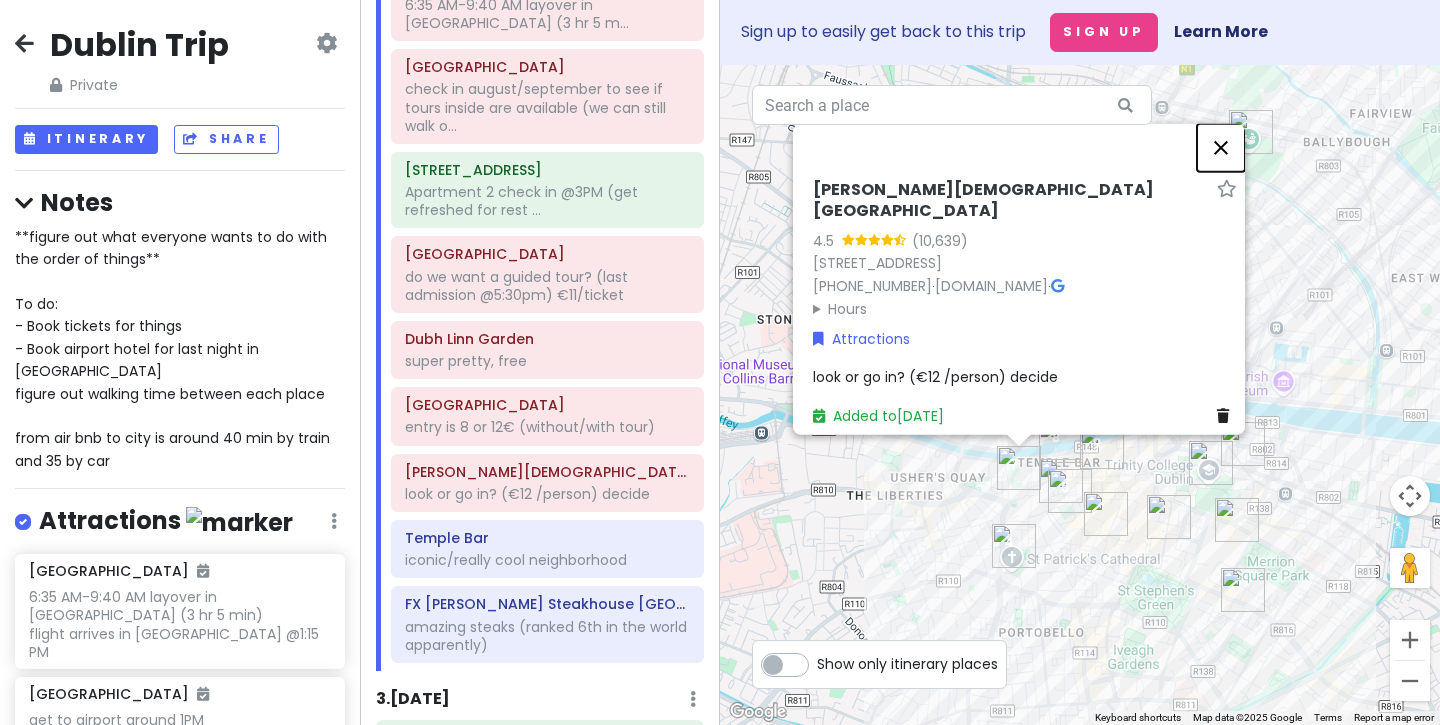 click at bounding box center (1221, 148) 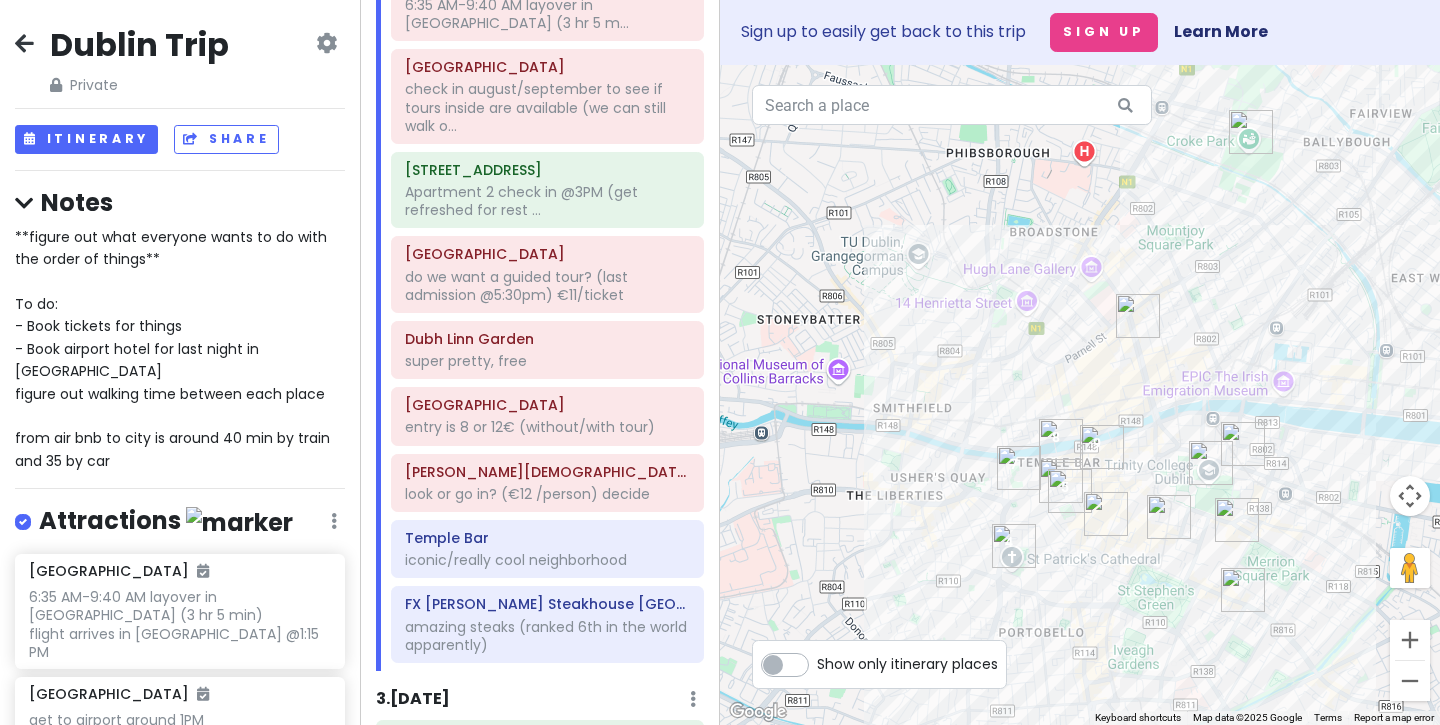 click at bounding box center [1102, 447] 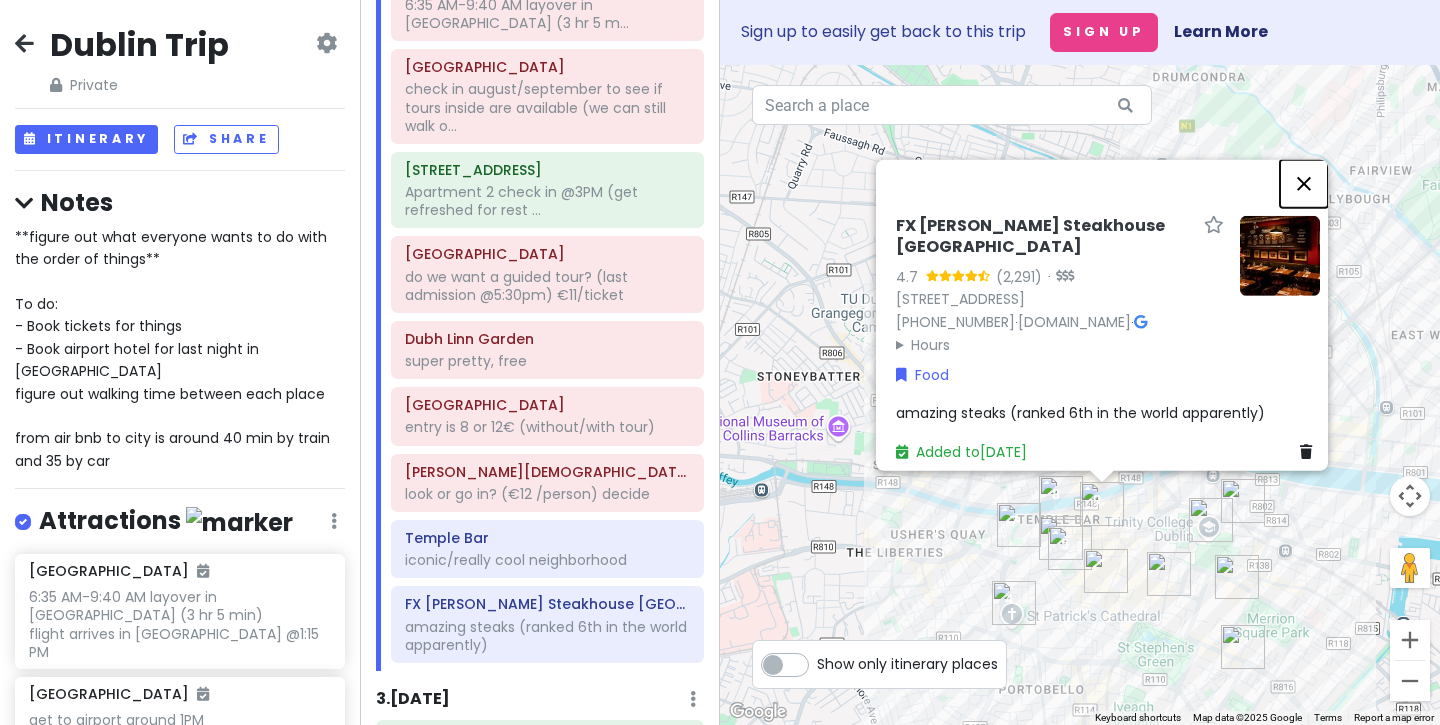 click at bounding box center (1304, 184) 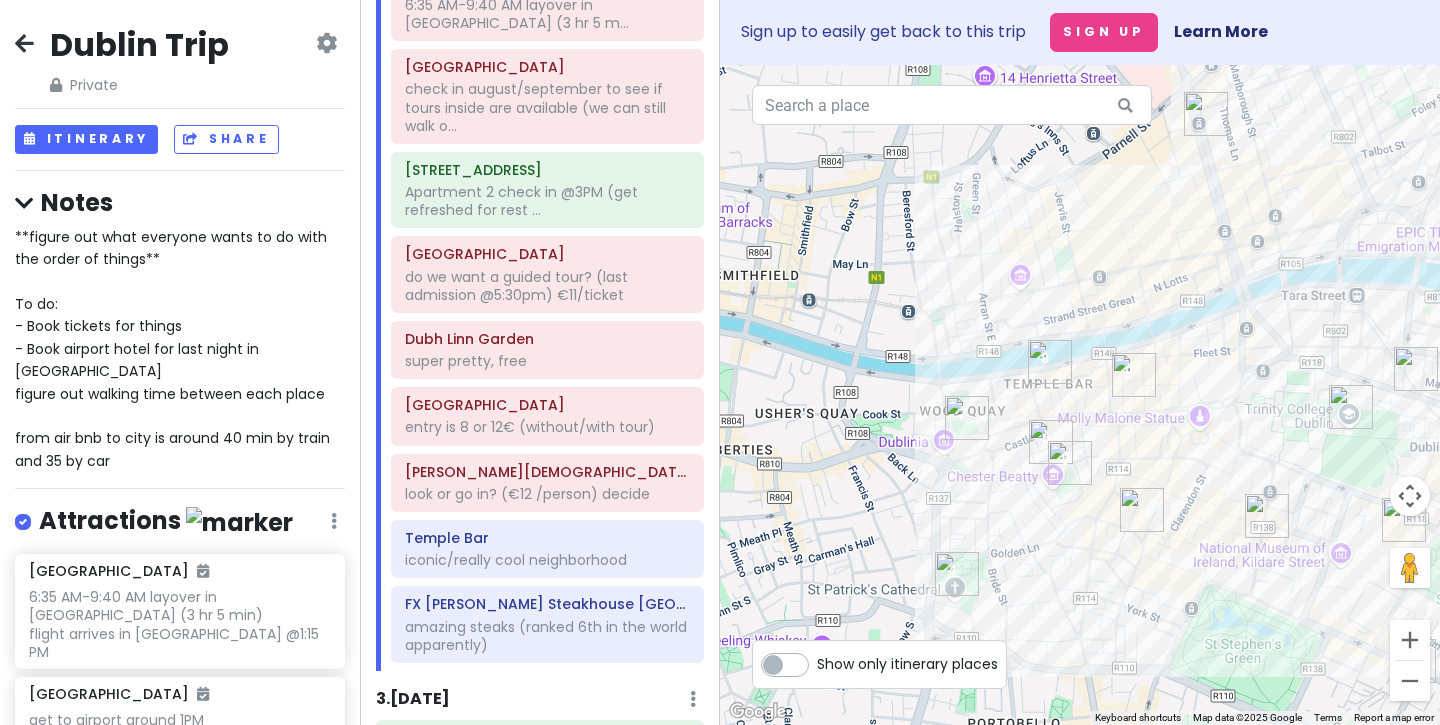 drag, startPoint x: 1112, startPoint y: 485, endPoint x: 1042, endPoint y: 273, distance: 223.2577 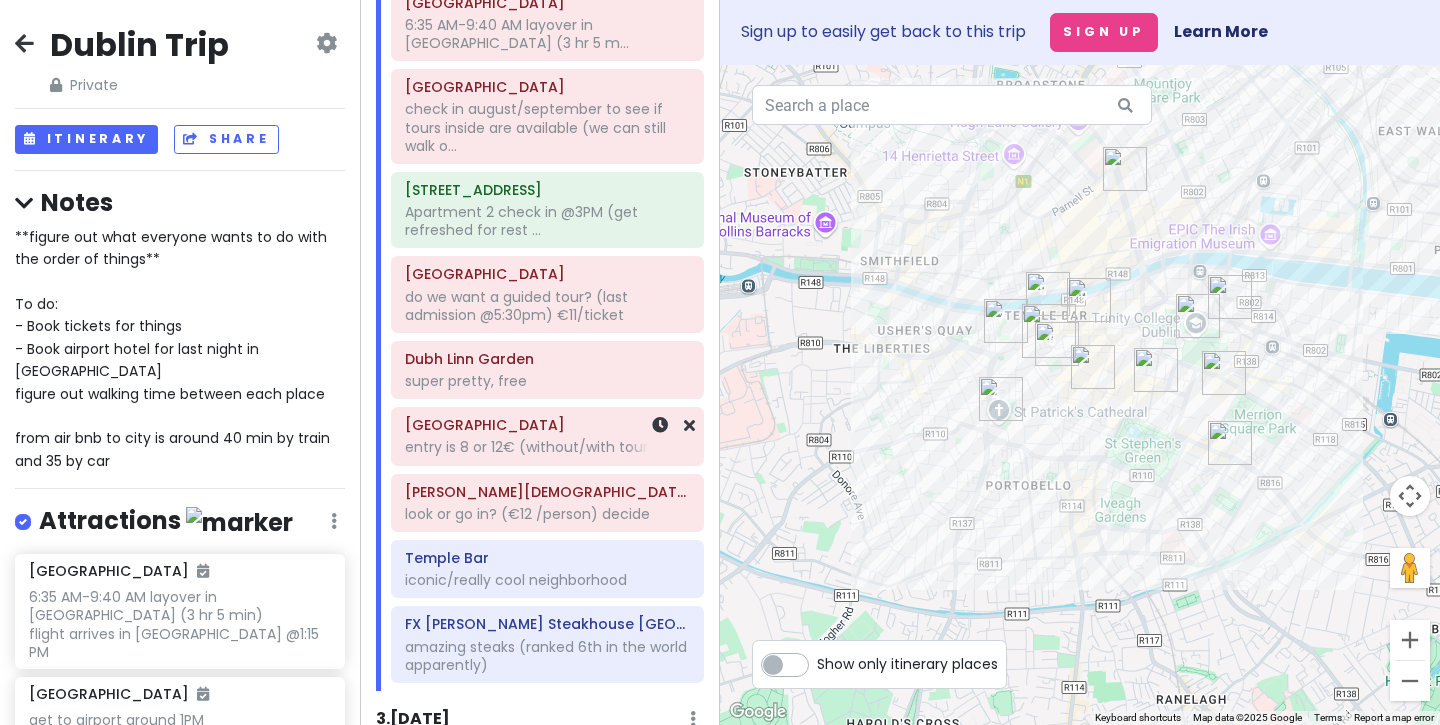scroll, scrollTop: 288, scrollLeft: 0, axis: vertical 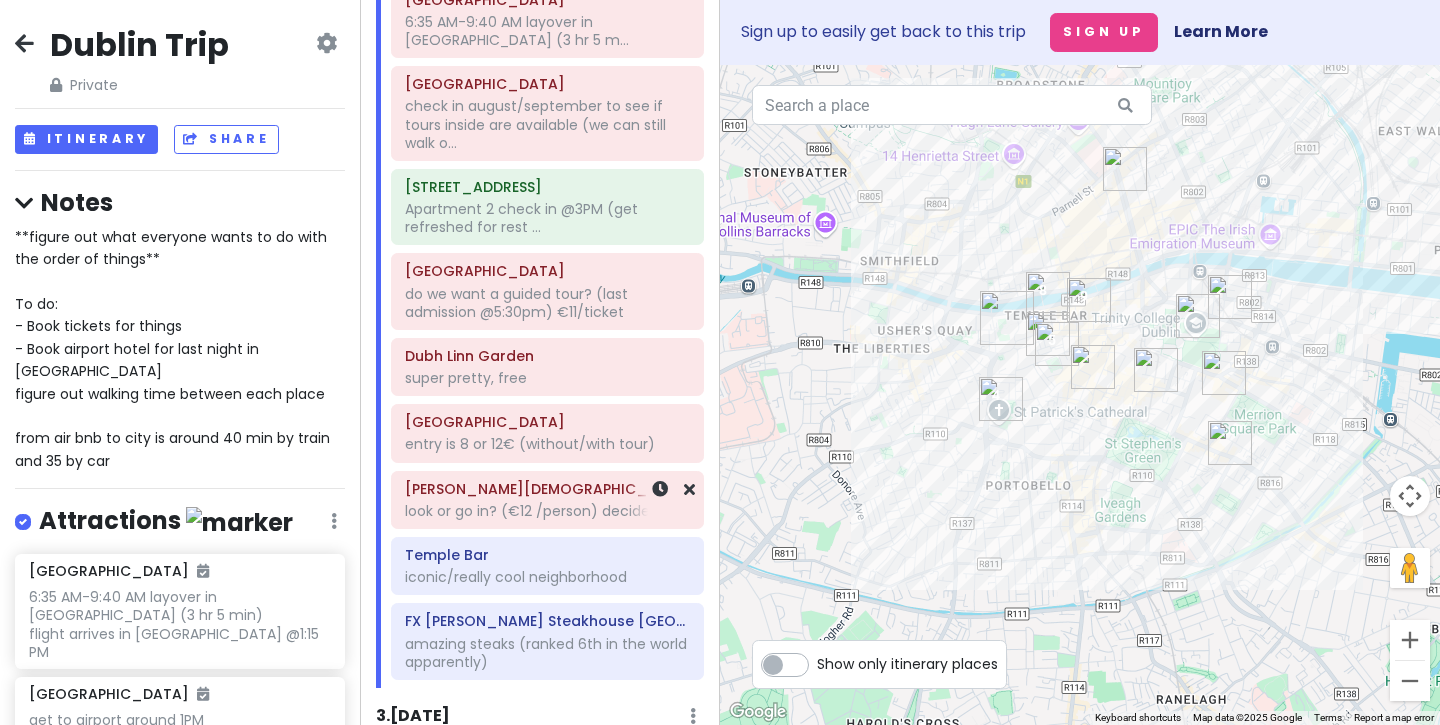 click on "[PERSON_NAME][DEMOGRAPHIC_DATA][GEOGRAPHIC_DATA]" at bounding box center [547, 489] 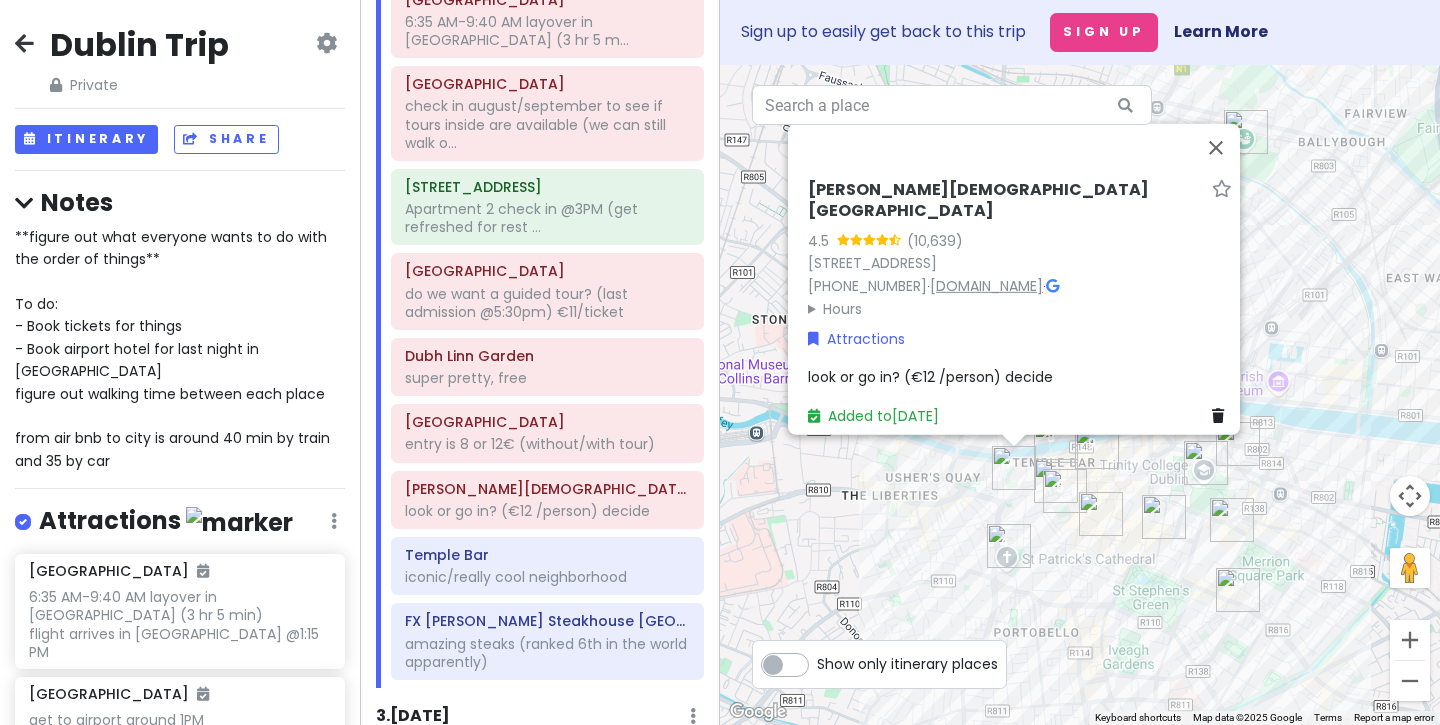 click on "christchurchcathedral.ie" at bounding box center (986, 286) 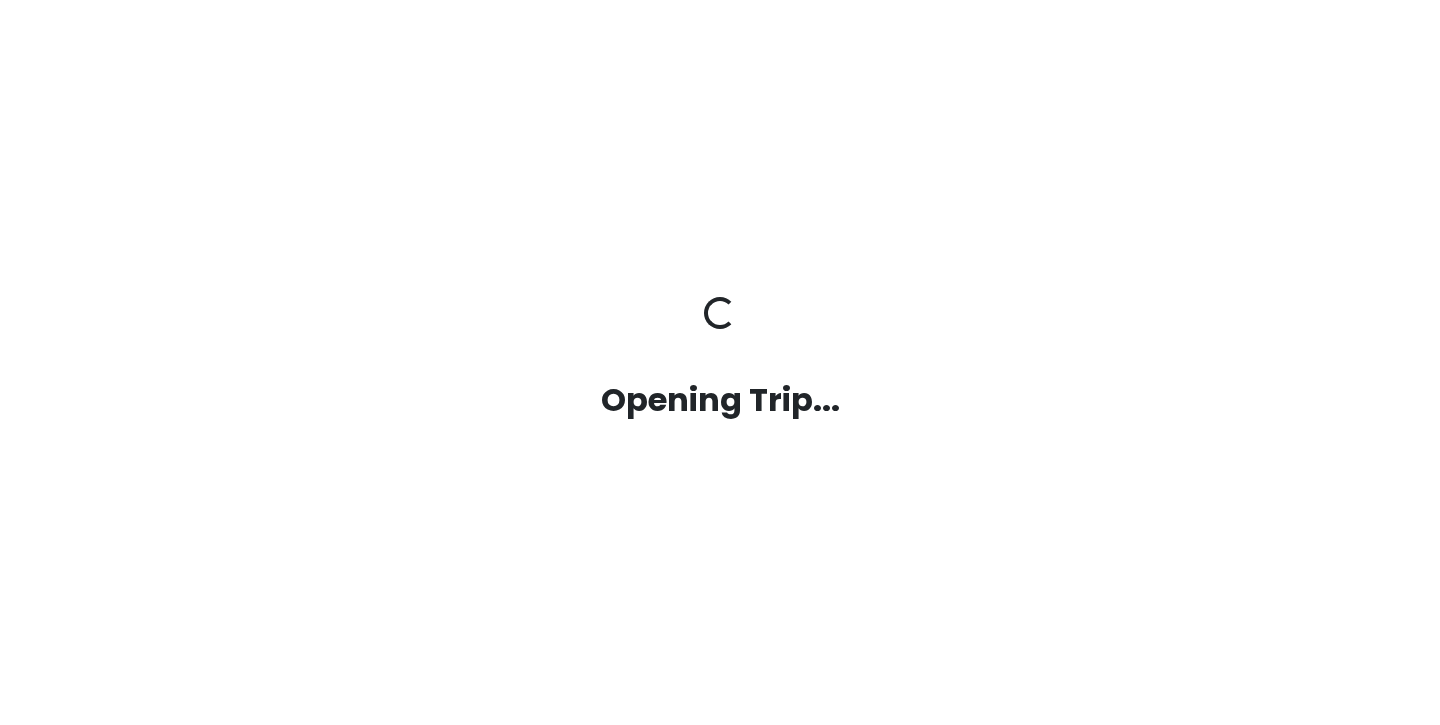 scroll, scrollTop: 0, scrollLeft: 0, axis: both 